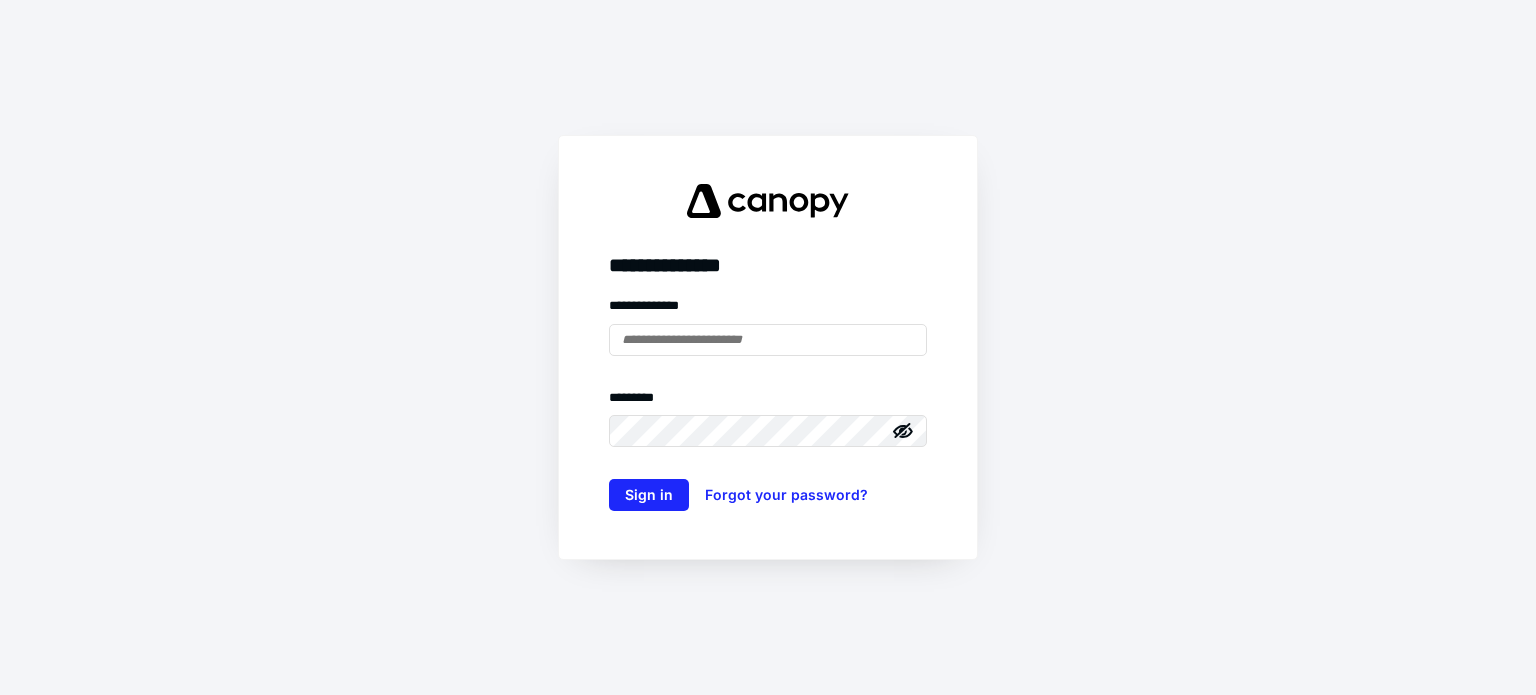 scroll, scrollTop: 0, scrollLeft: 0, axis: both 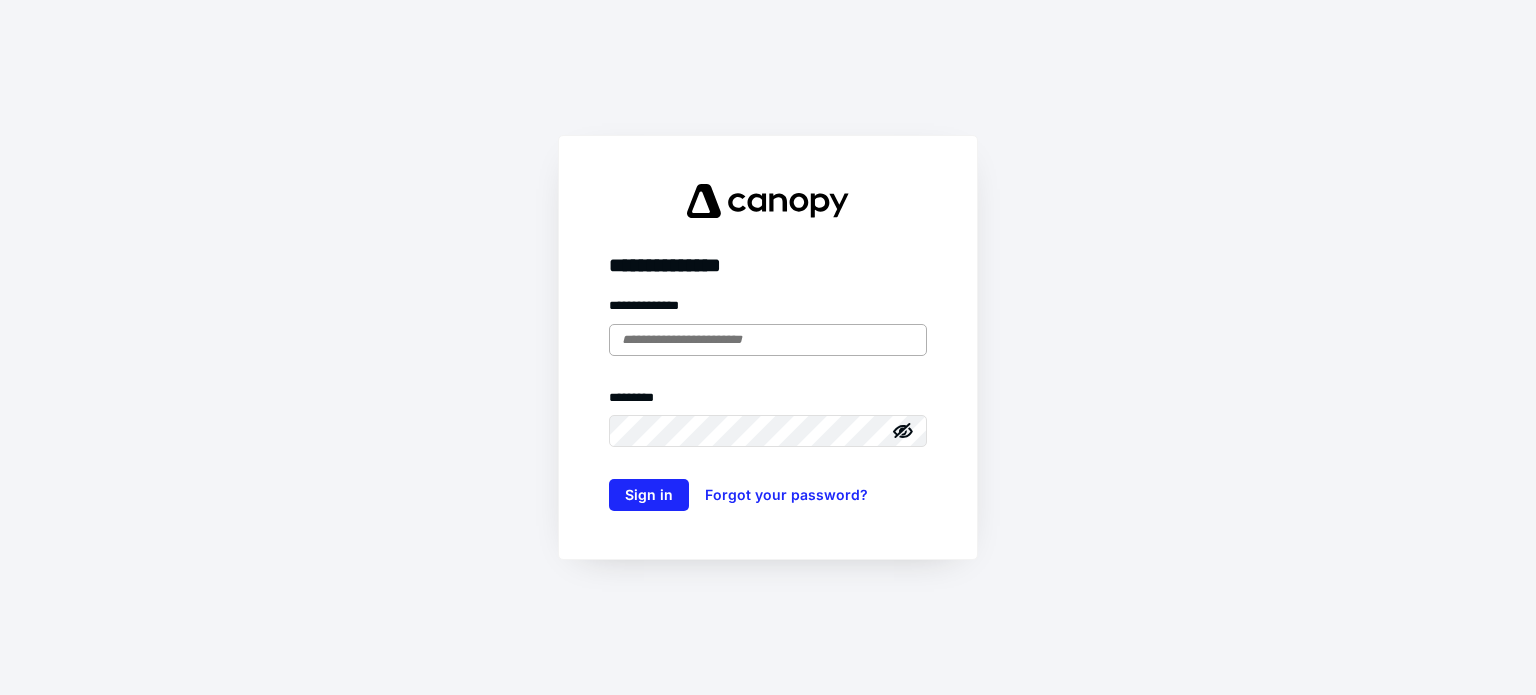 click at bounding box center [768, 340] 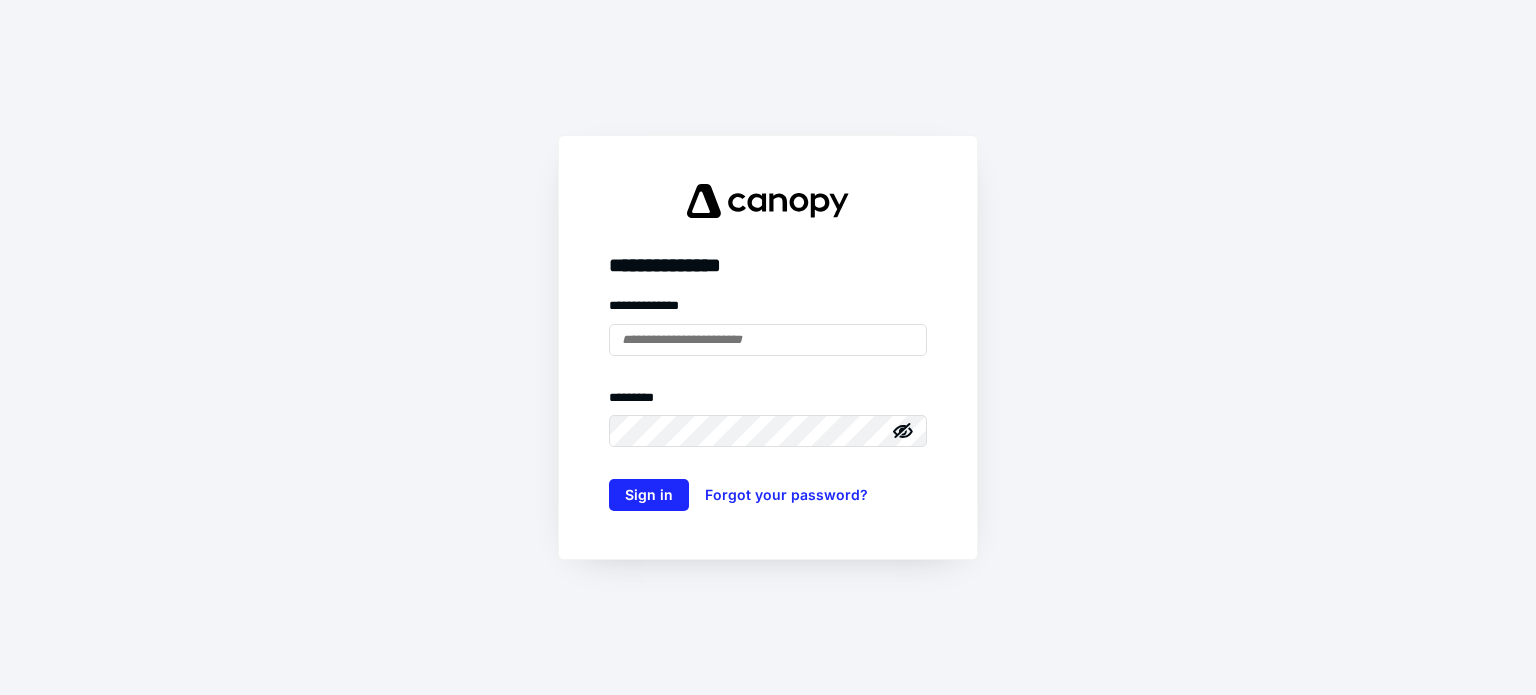 type on "**********" 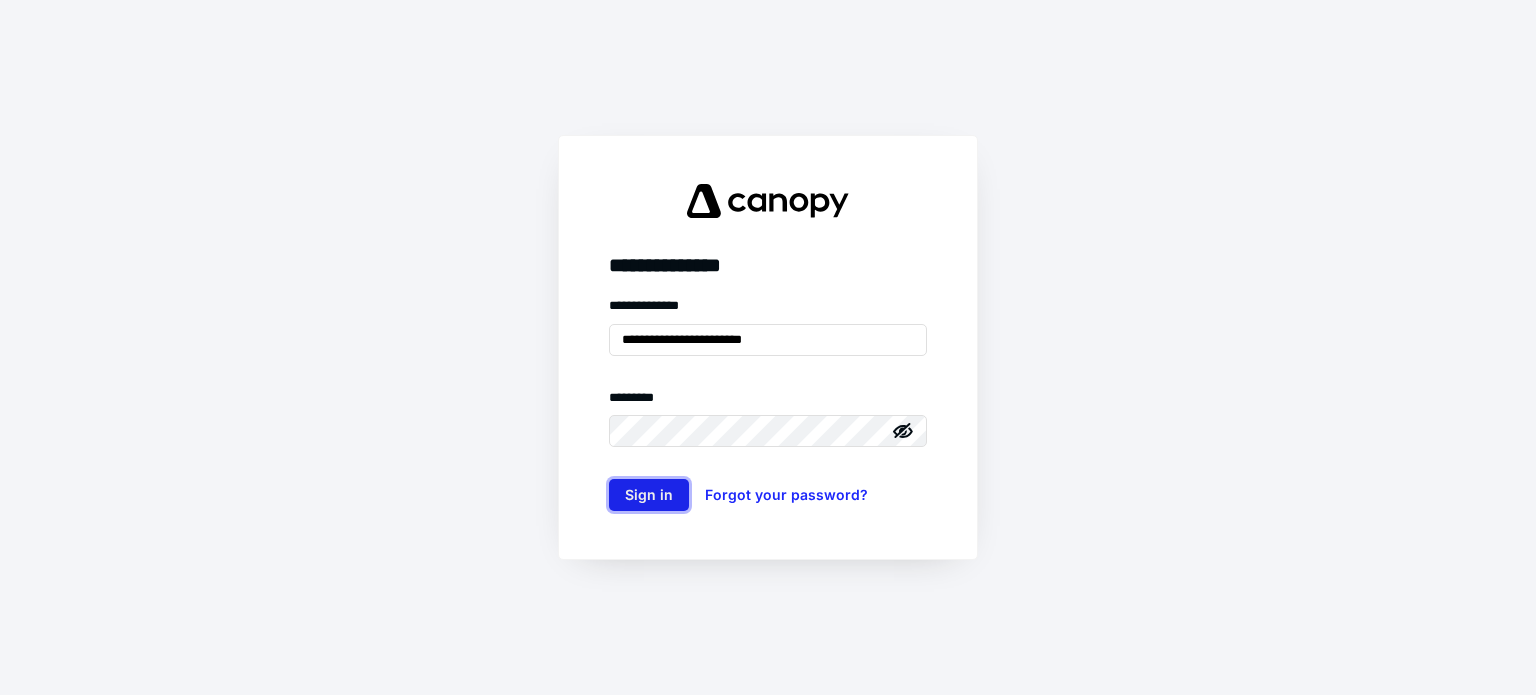 click on "Sign in" at bounding box center [649, 495] 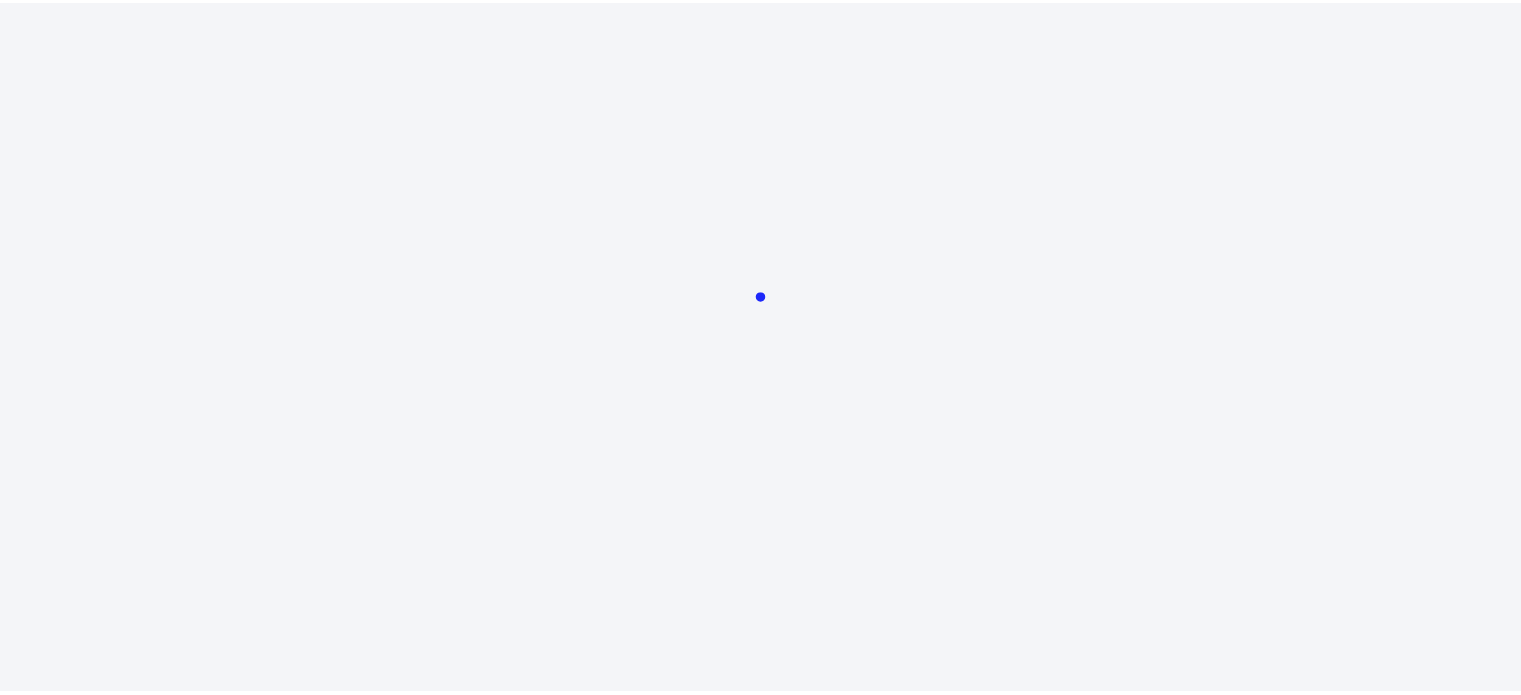 scroll, scrollTop: 0, scrollLeft: 0, axis: both 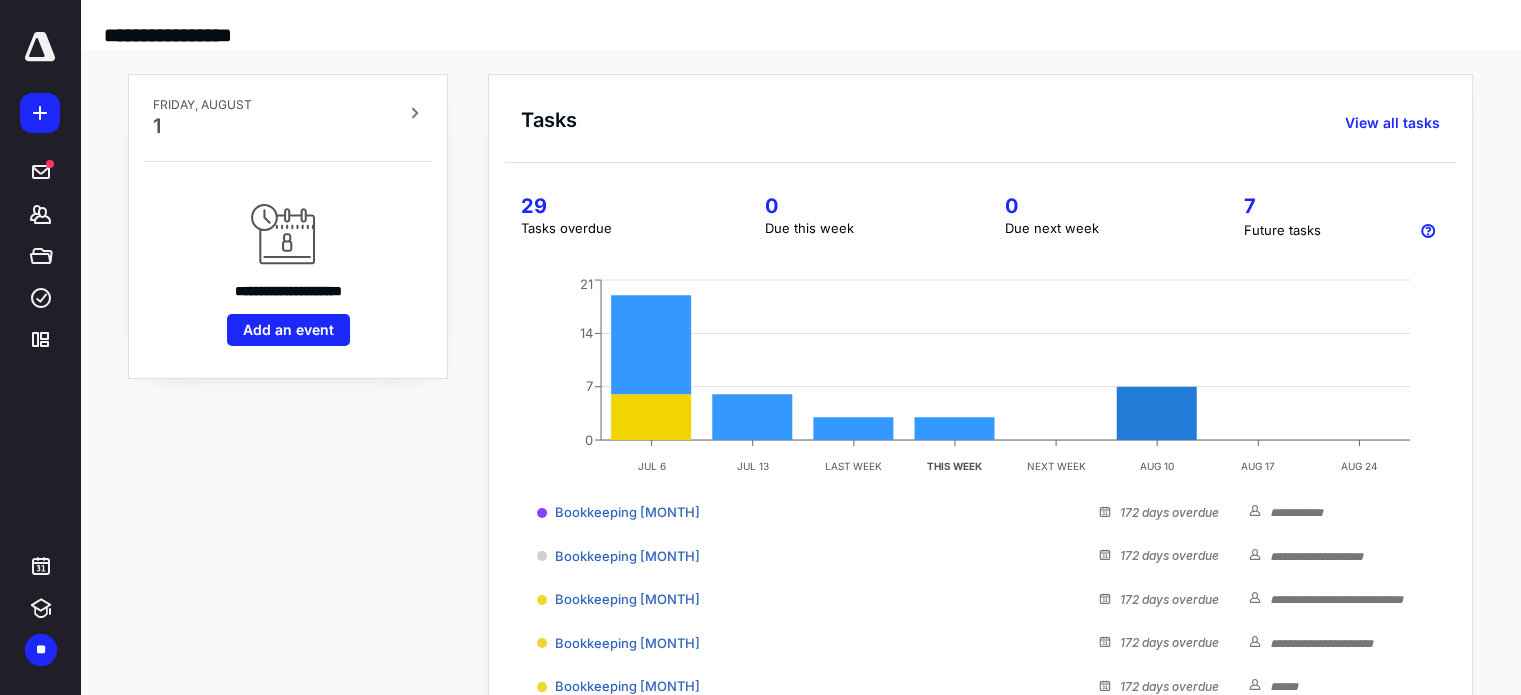 click at bounding box center (40, 47) 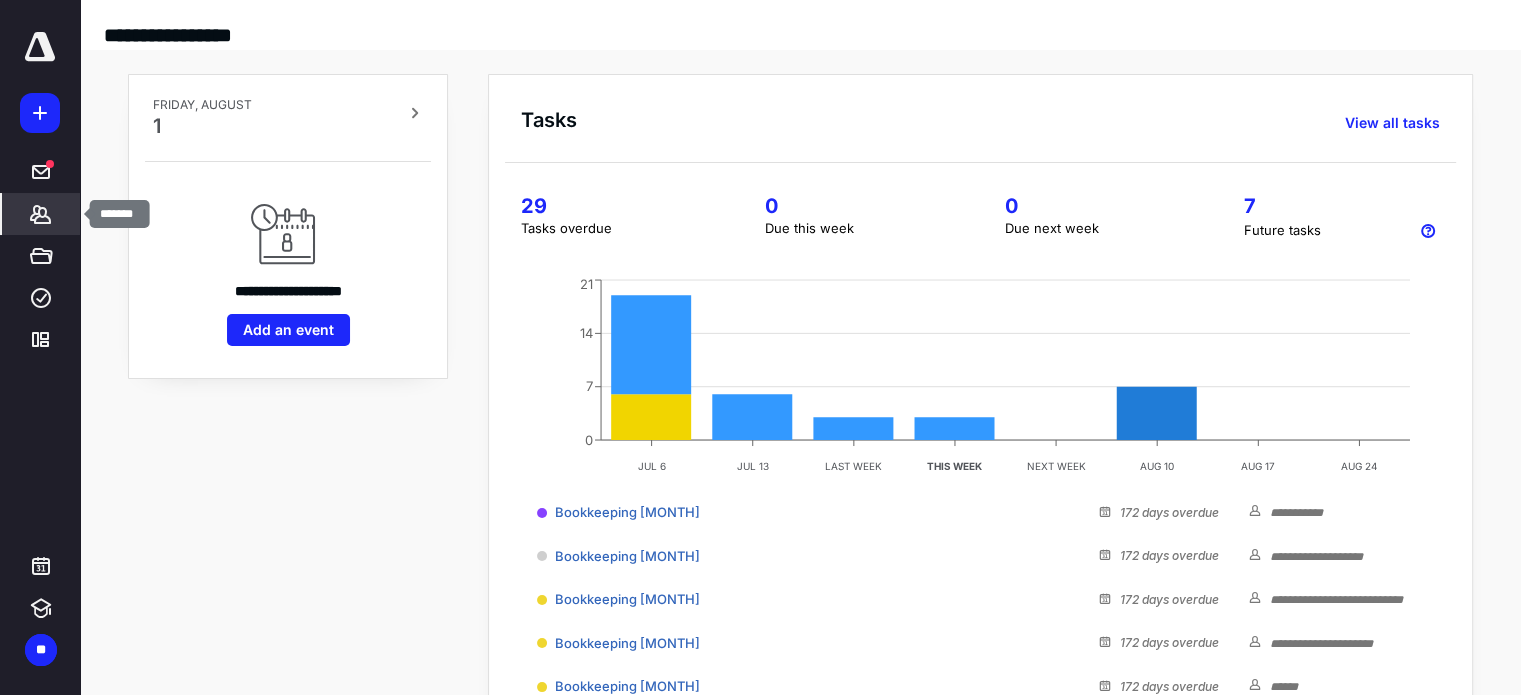 click 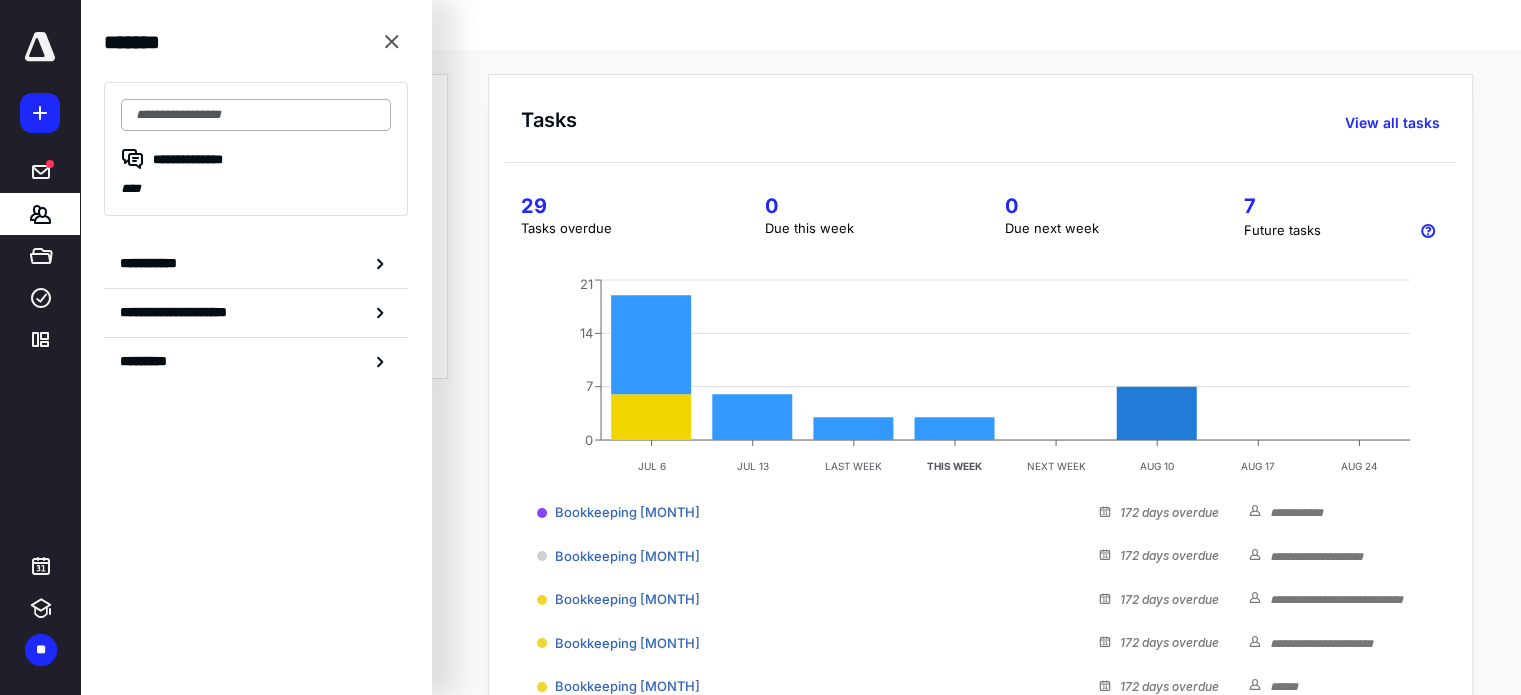click at bounding box center (256, 115) 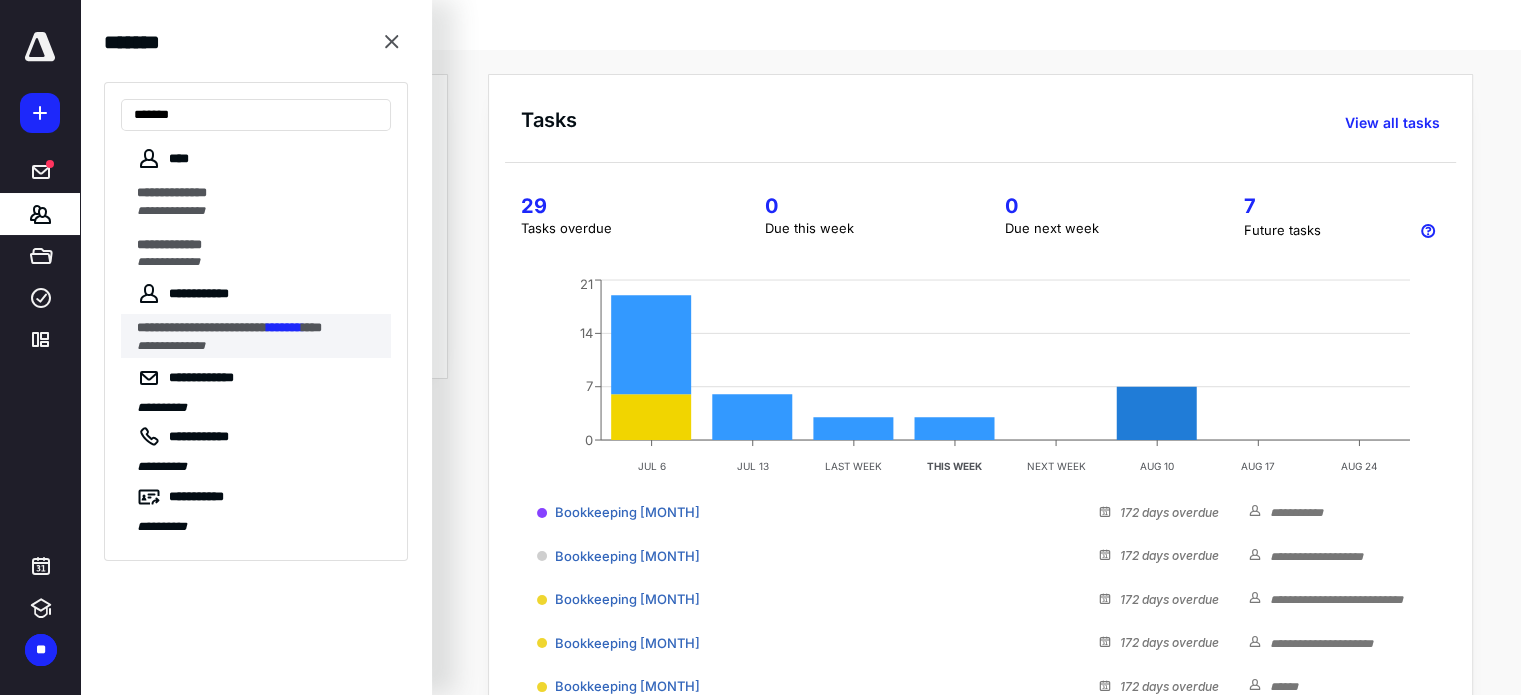 type on "*******" 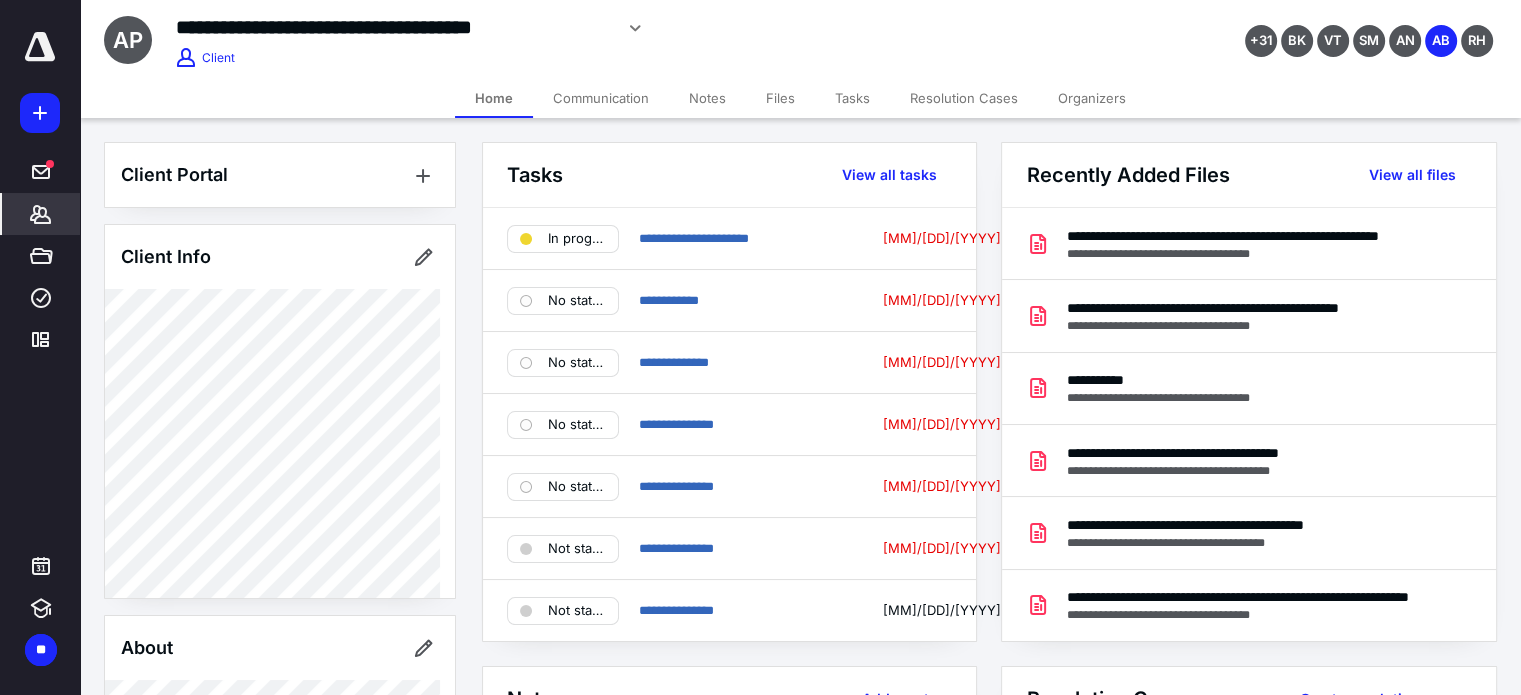 click on "Files" at bounding box center [780, 98] 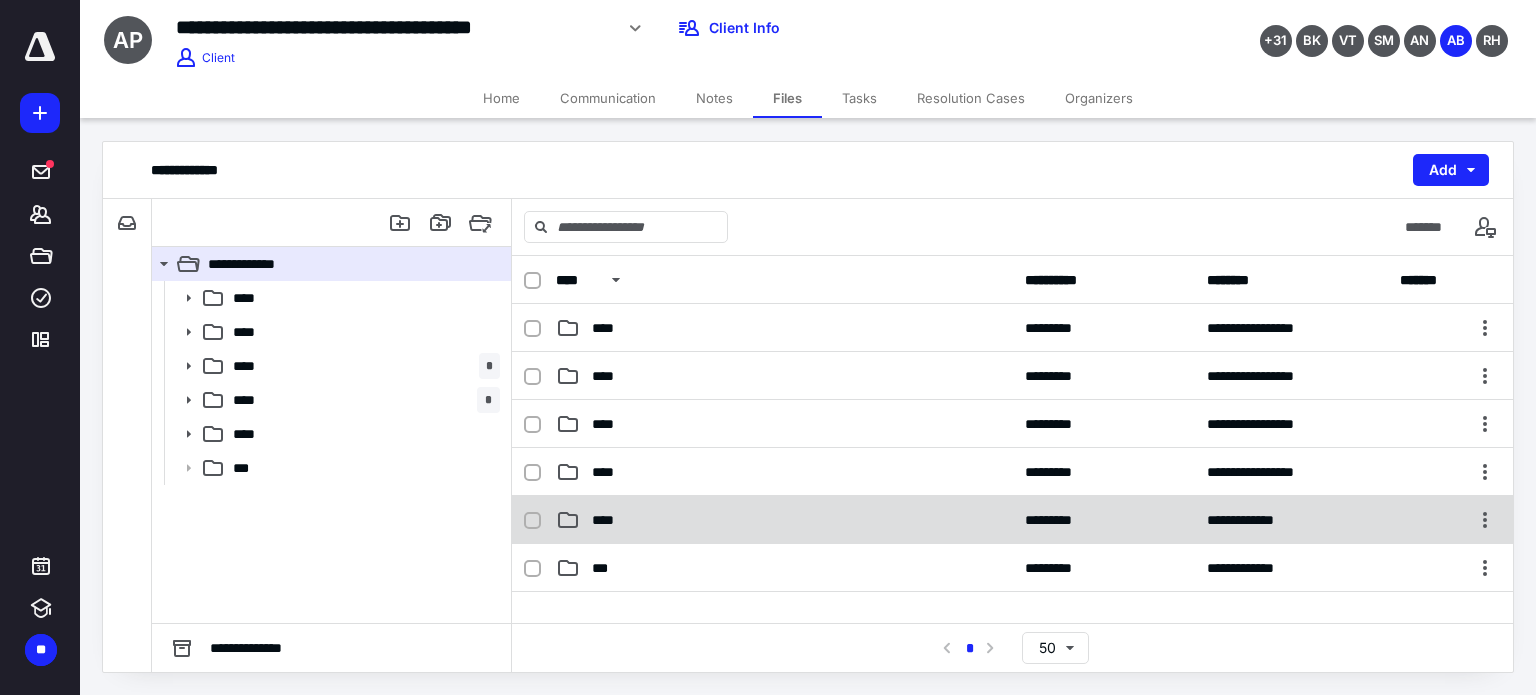 click on "**********" at bounding box center (1012, 520) 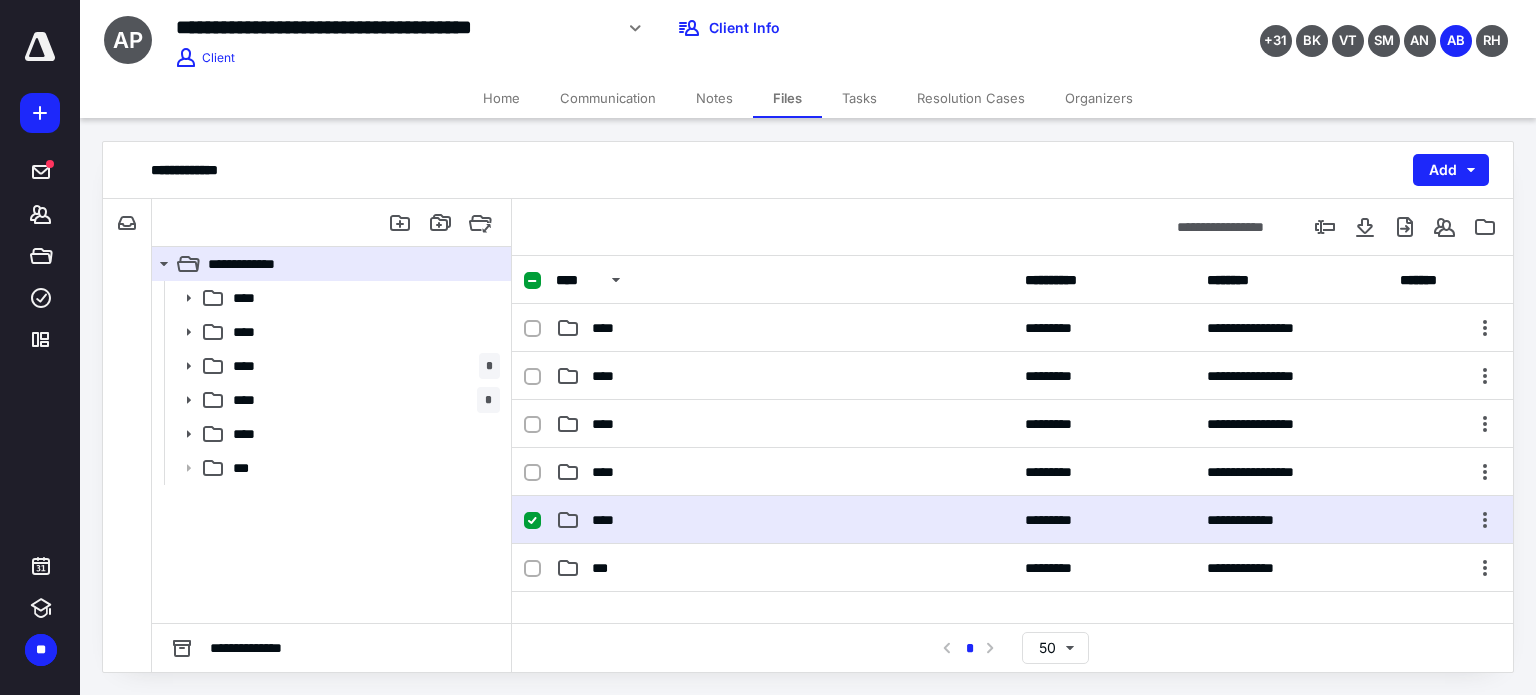 click on "**********" at bounding box center [1012, 520] 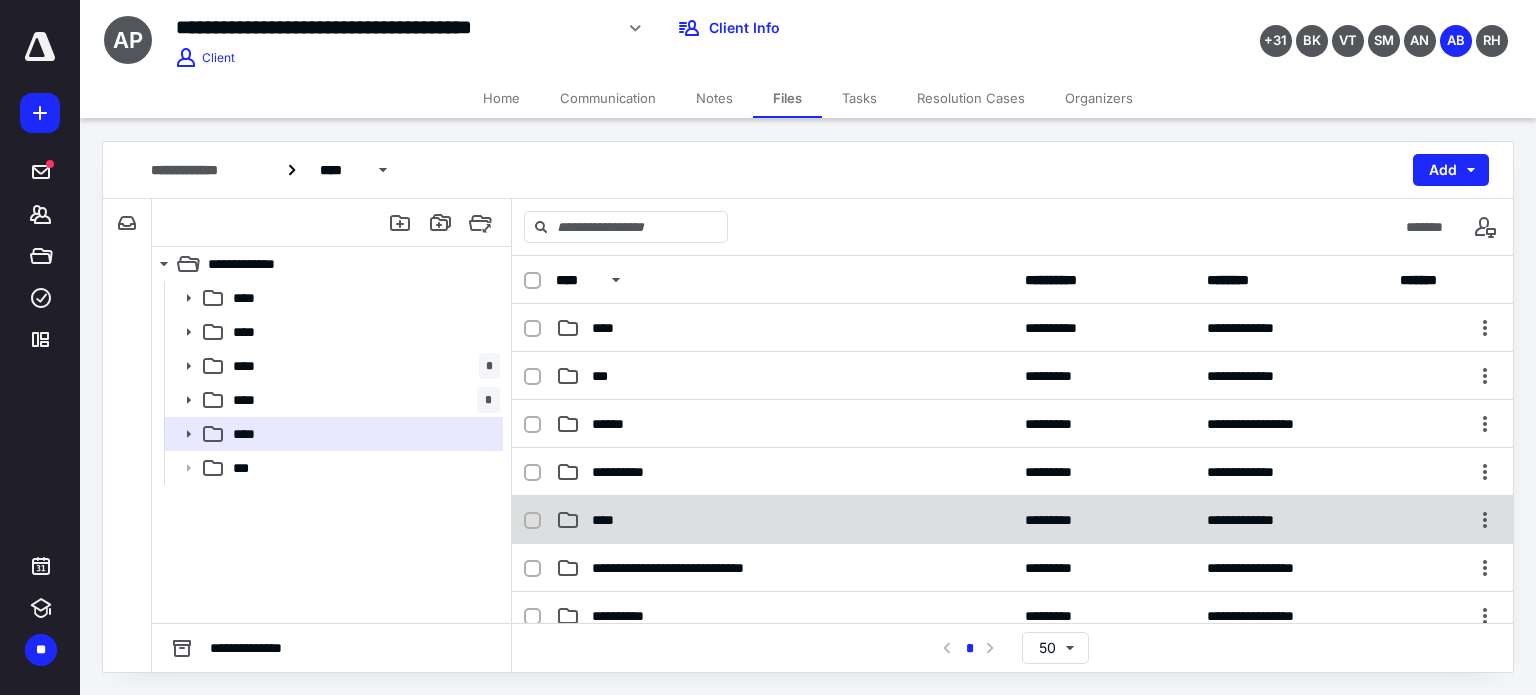 click on "****" at bounding box center [784, 520] 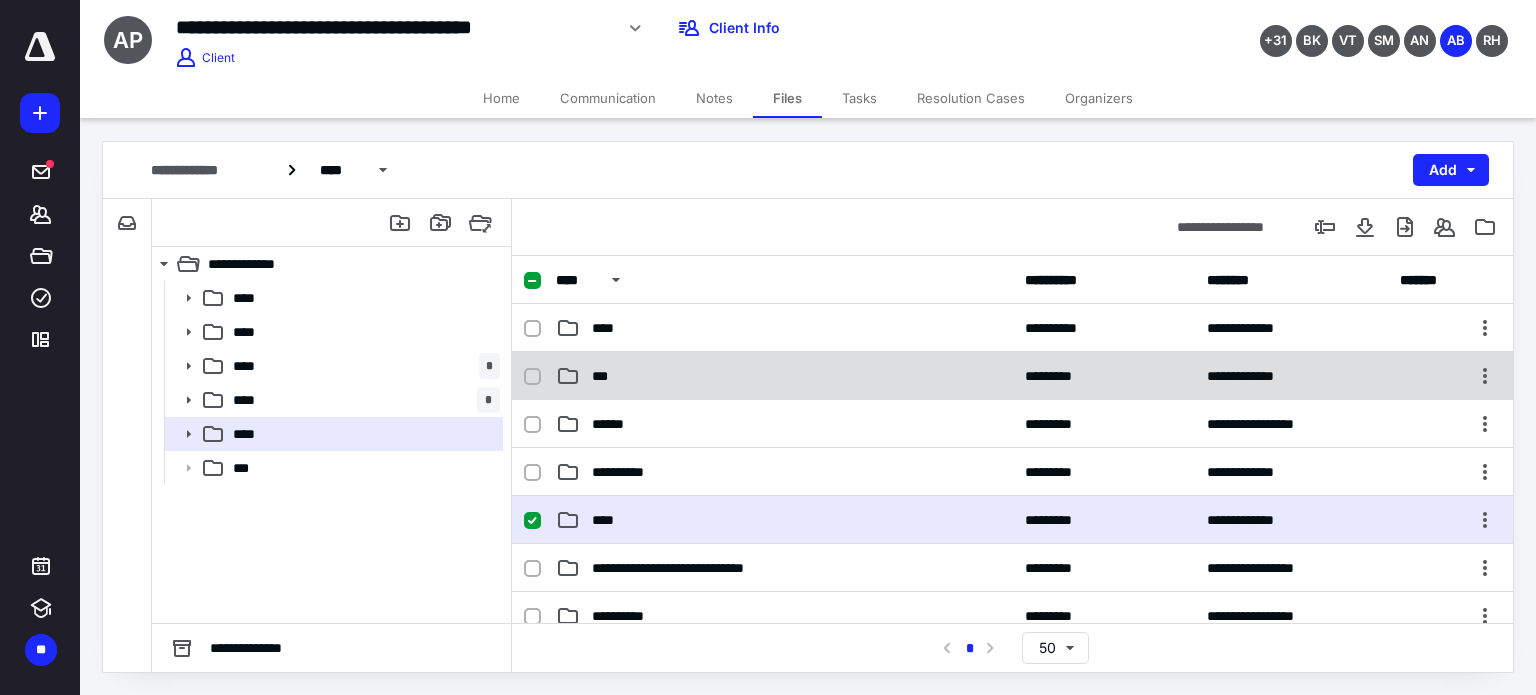 click on "**********" at bounding box center [1012, 376] 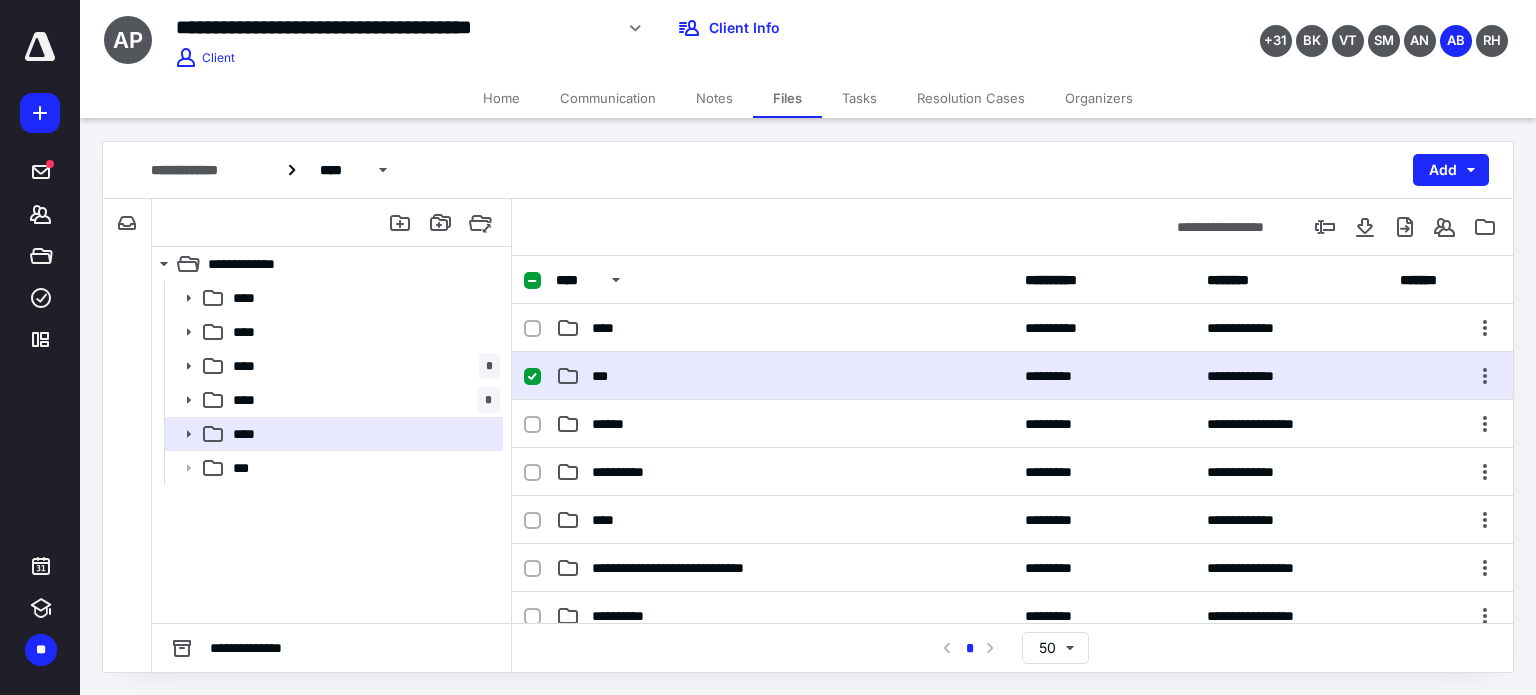 click on "**********" at bounding box center (1012, 376) 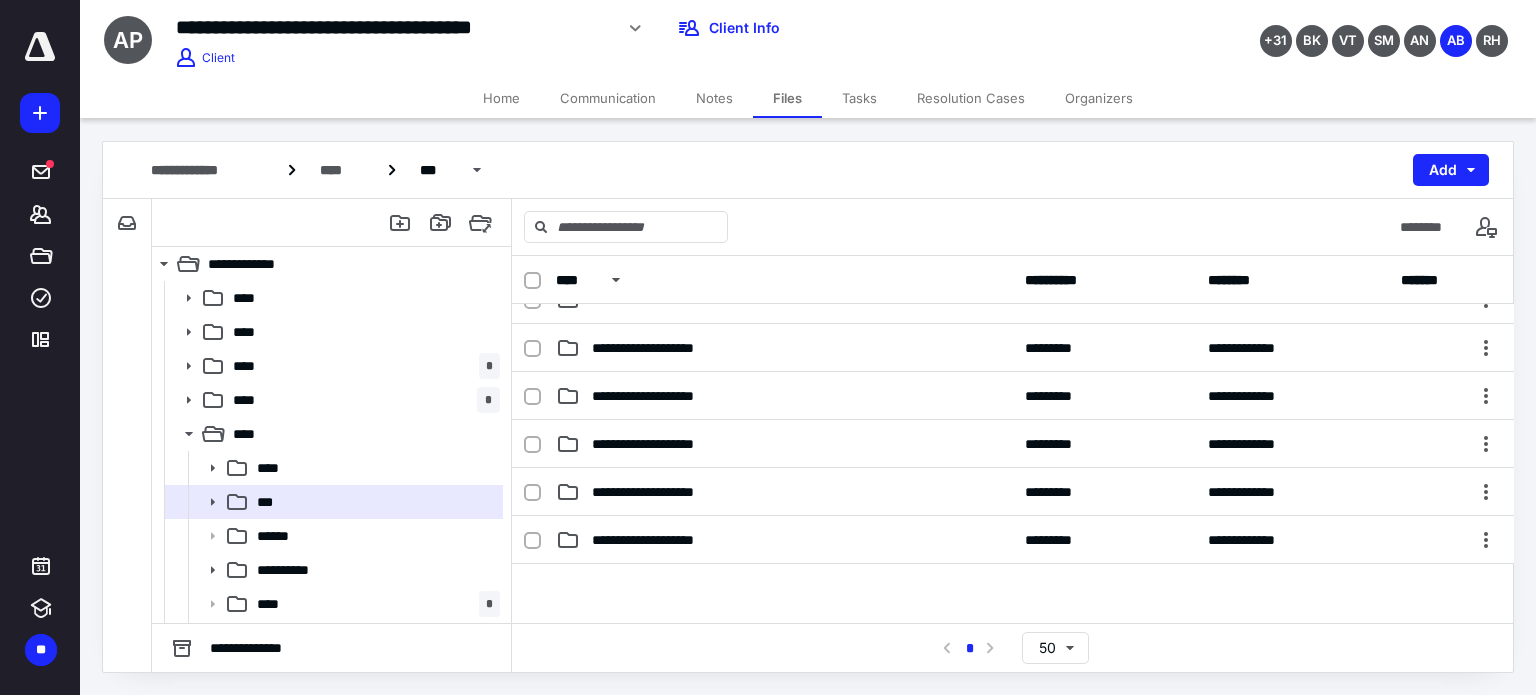 scroll, scrollTop: 334, scrollLeft: 0, axis: vertical 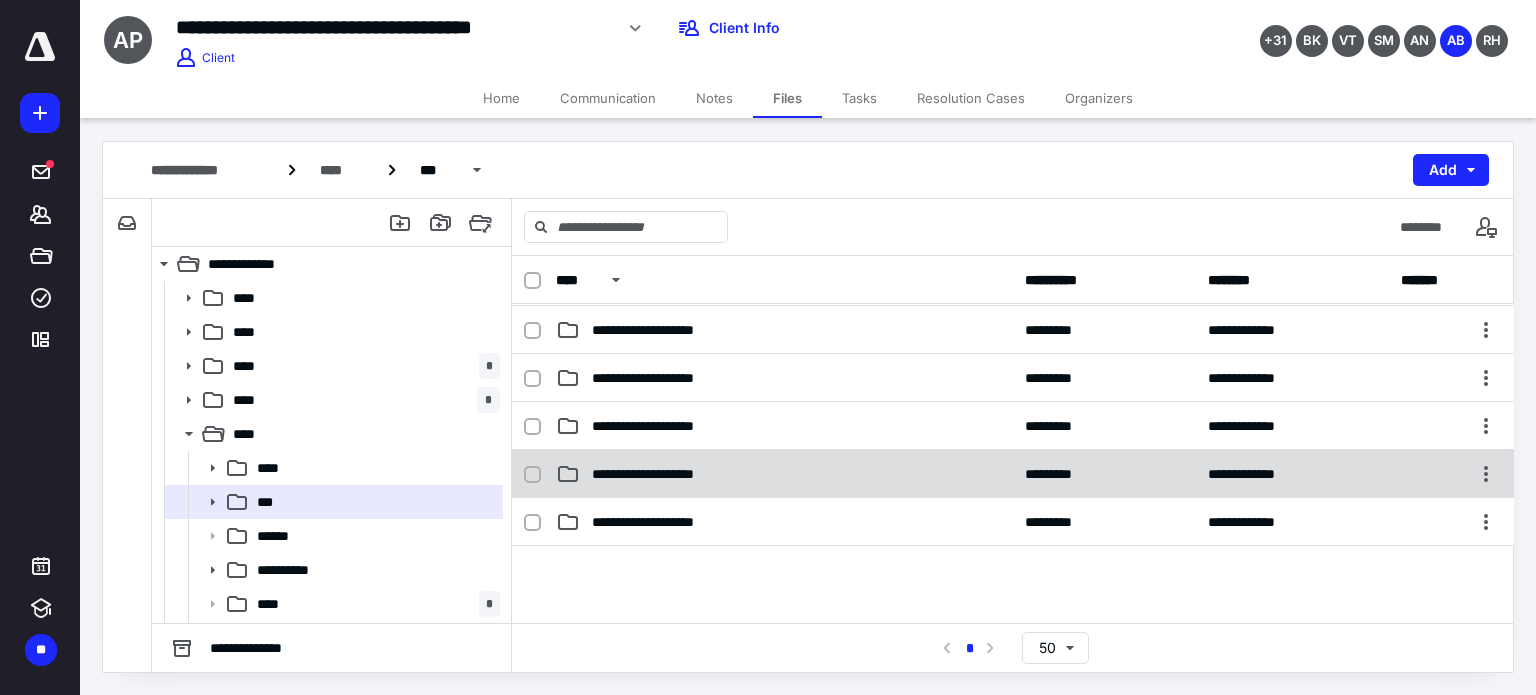click on "**********" at bounding box center (1013, 474) 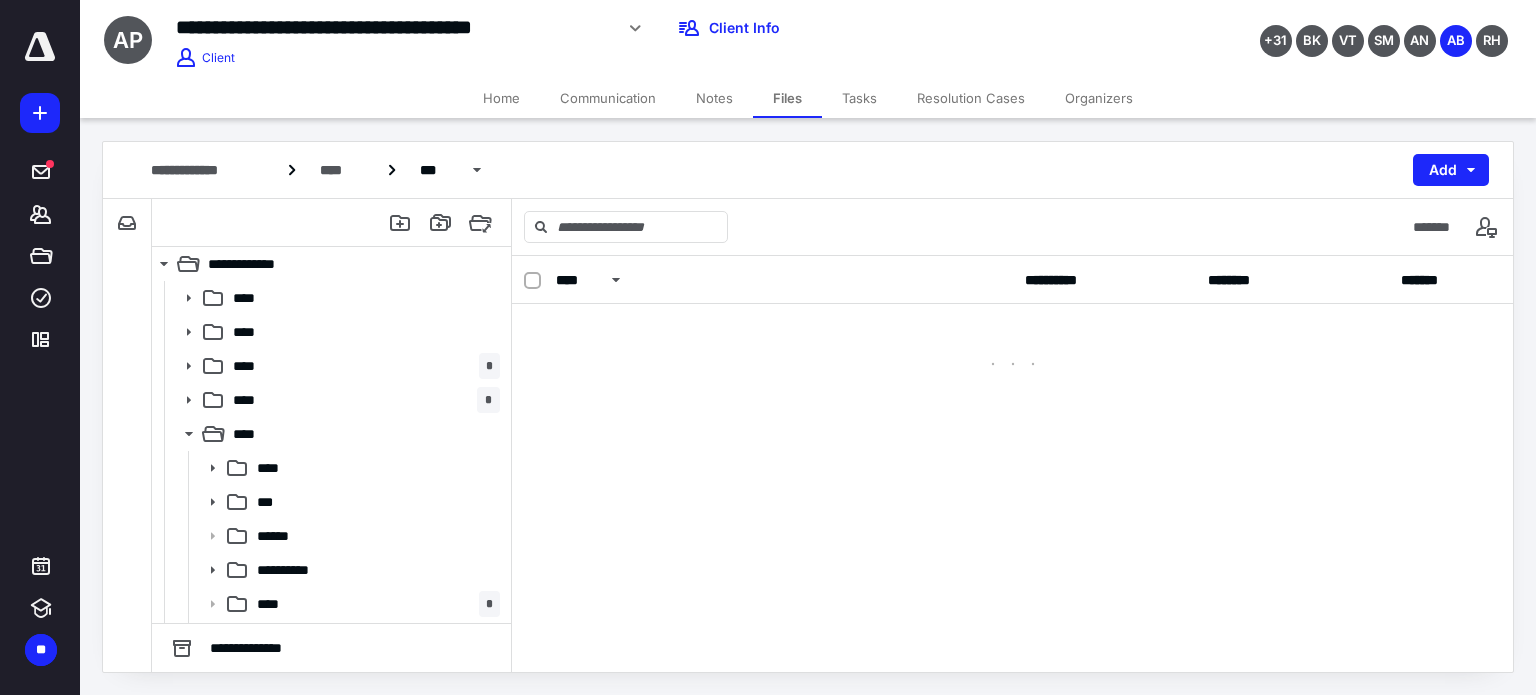 scroll, scrollTop: 0, scrollLeft: 0, axis: both 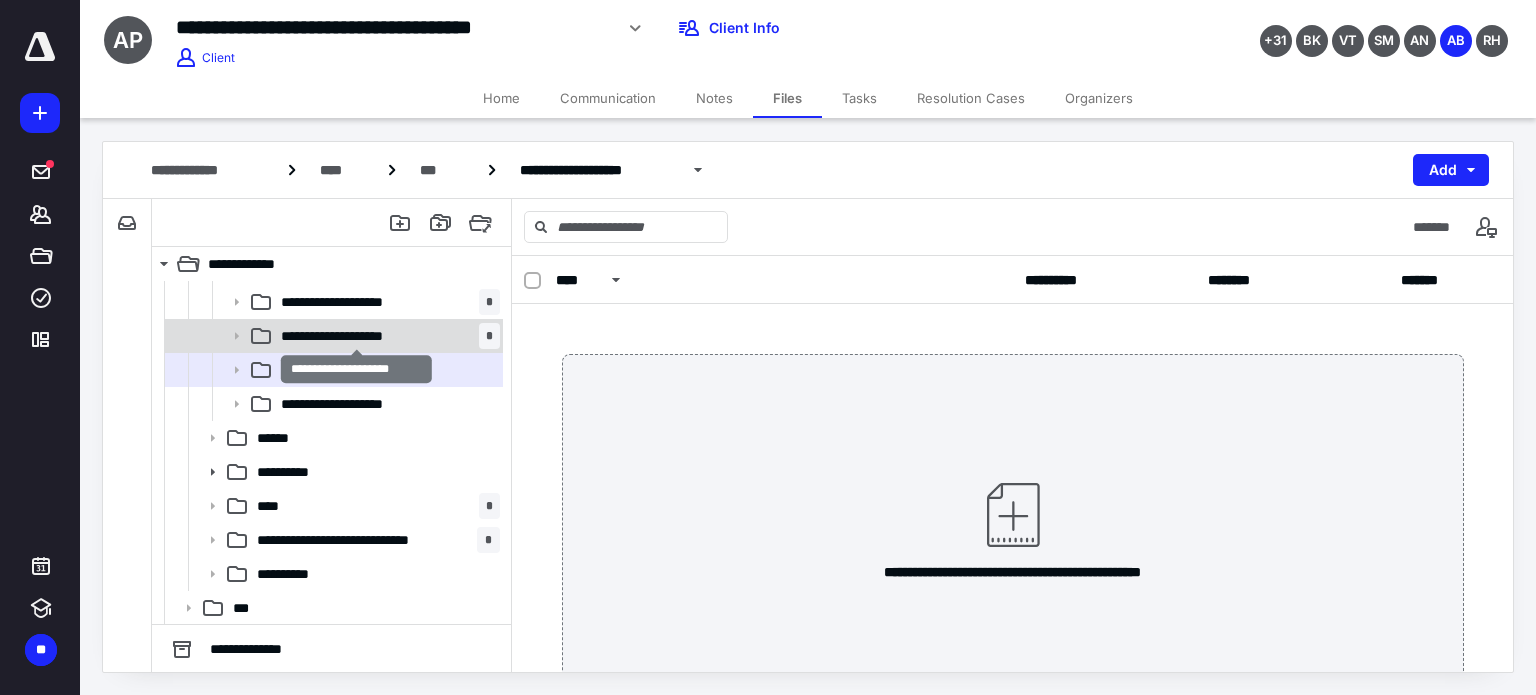 click on "**********" at bounding box center [356, 336] 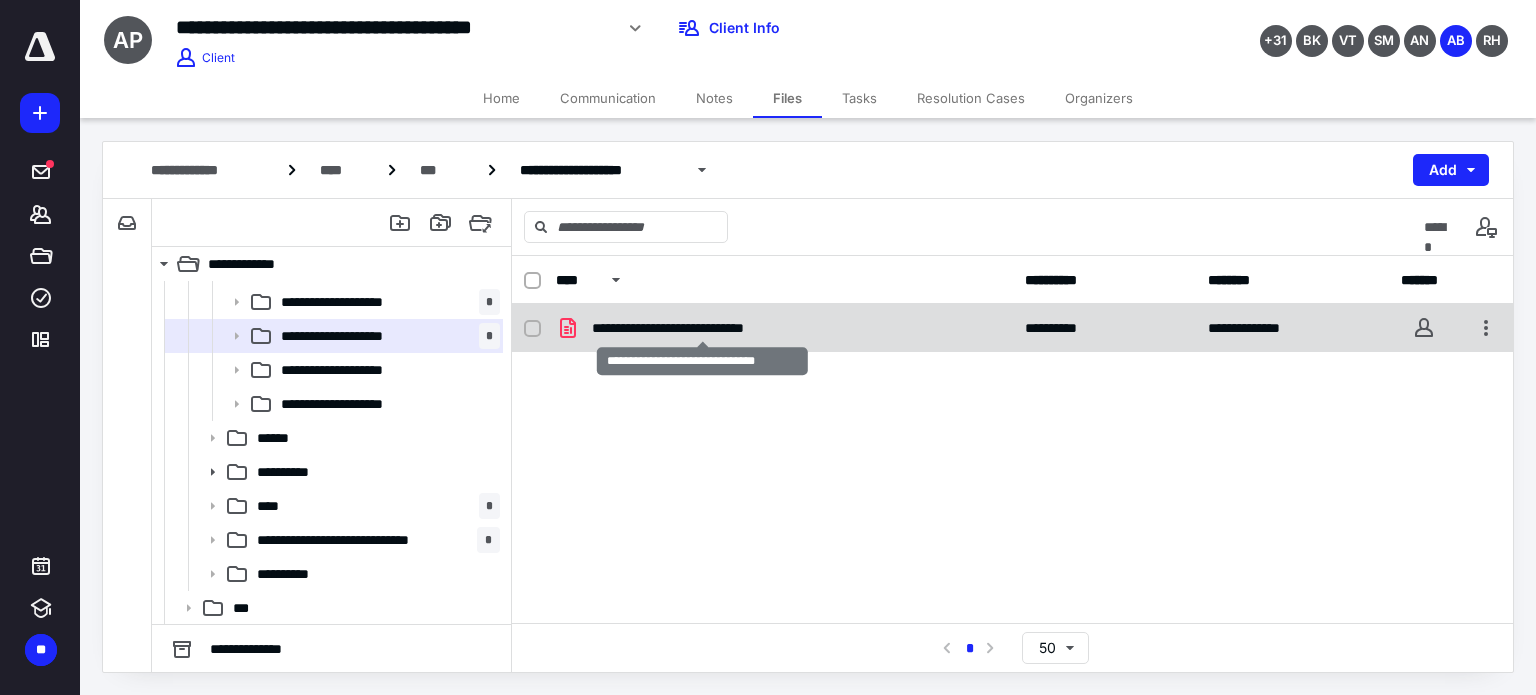 click on "**********" at bounding box center (702, 328) 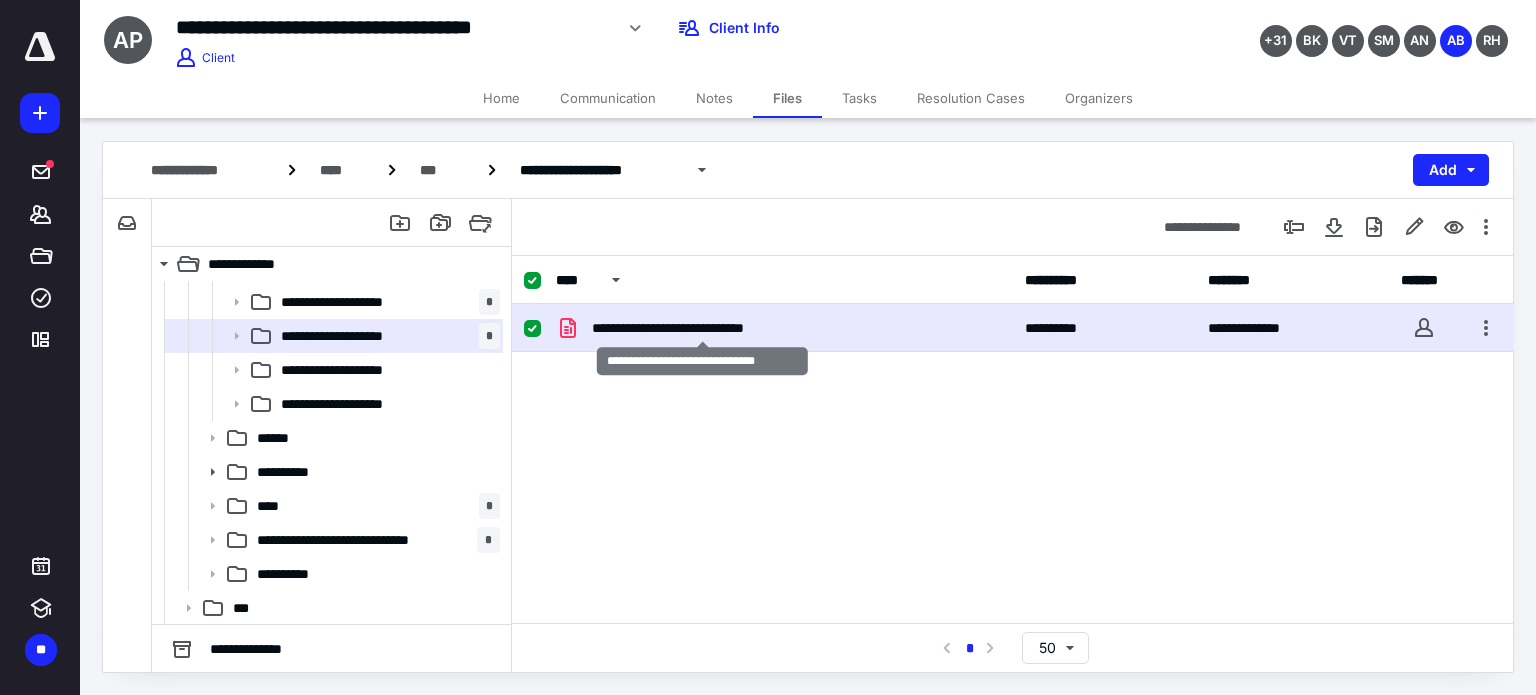 click on "**********" at bounding box center [702, 328] 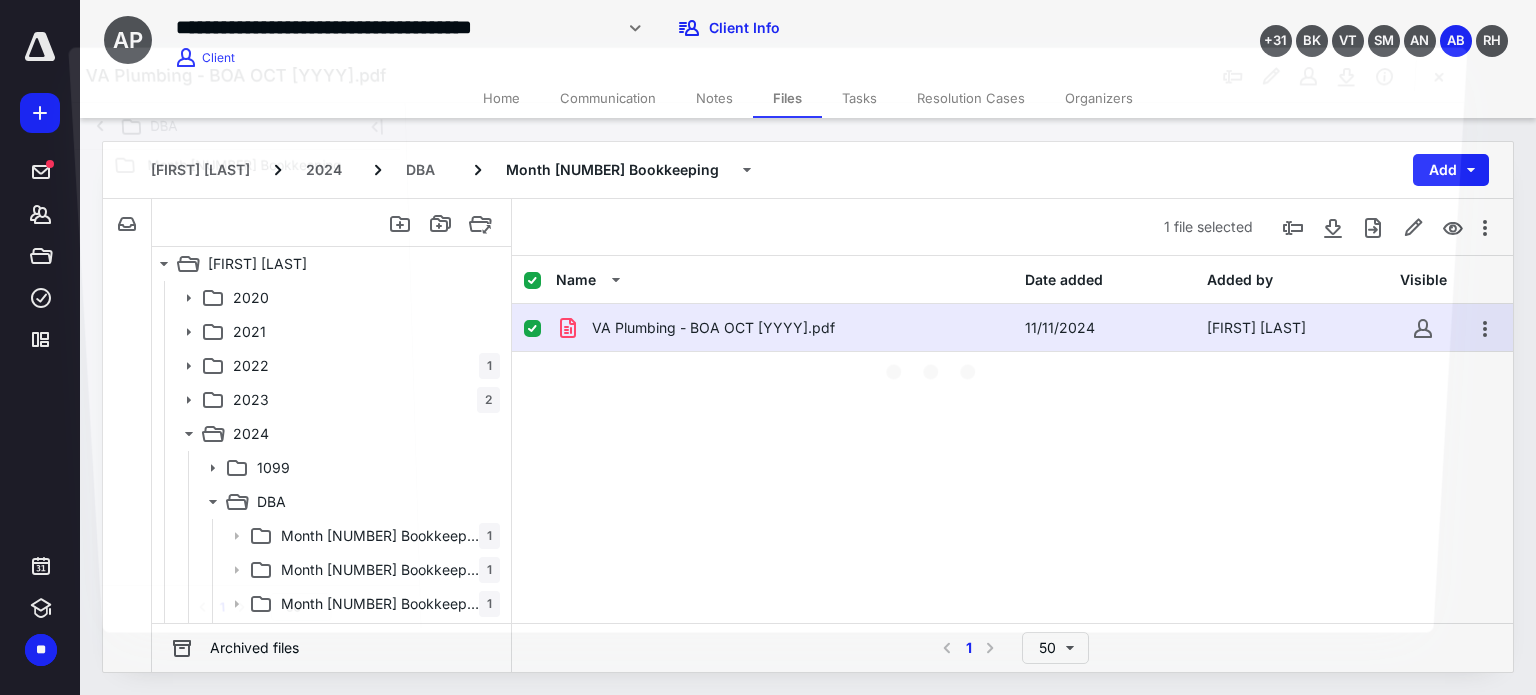 scroll, scrollTop: 506, scrollLeft: 0, axis: vertical 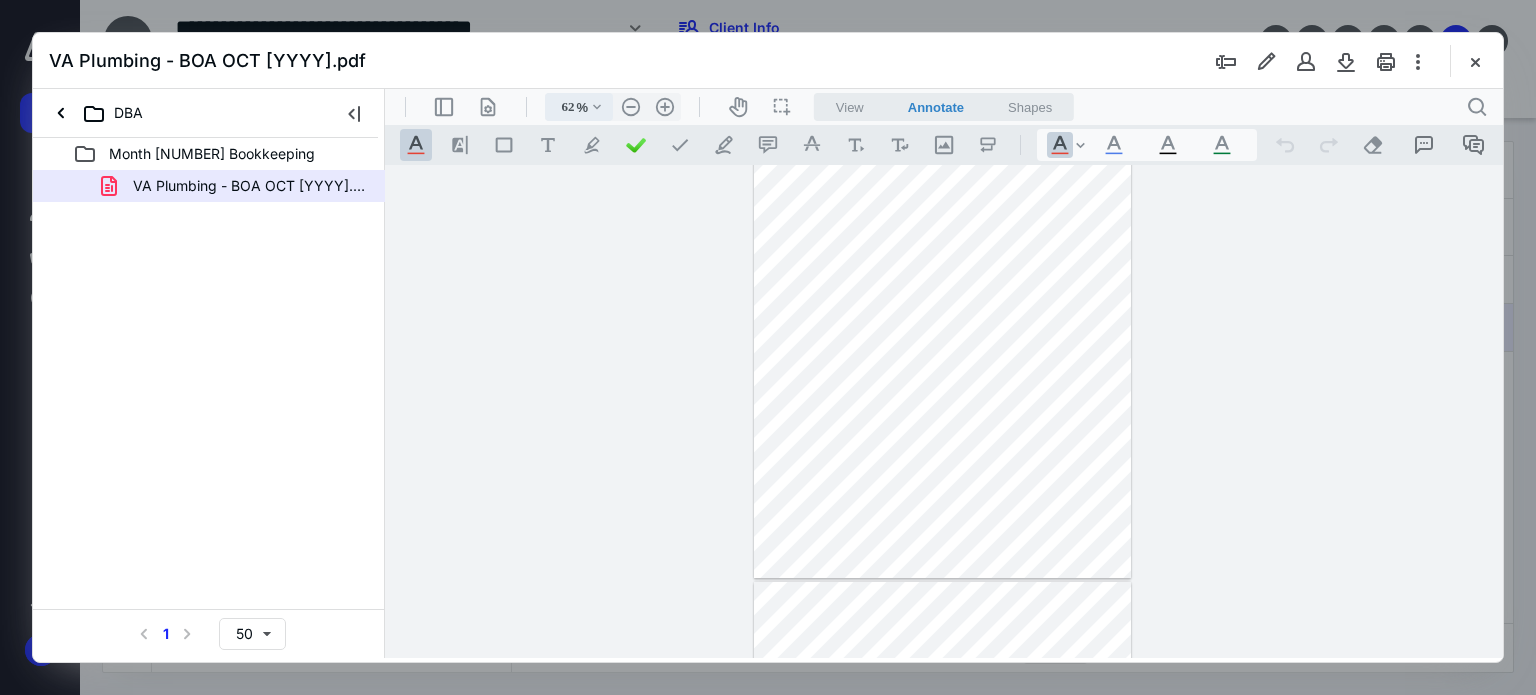 click on ".cls-1{fill:#abb0c4;} icon - chevron - down" at bounding box center (597, 107) 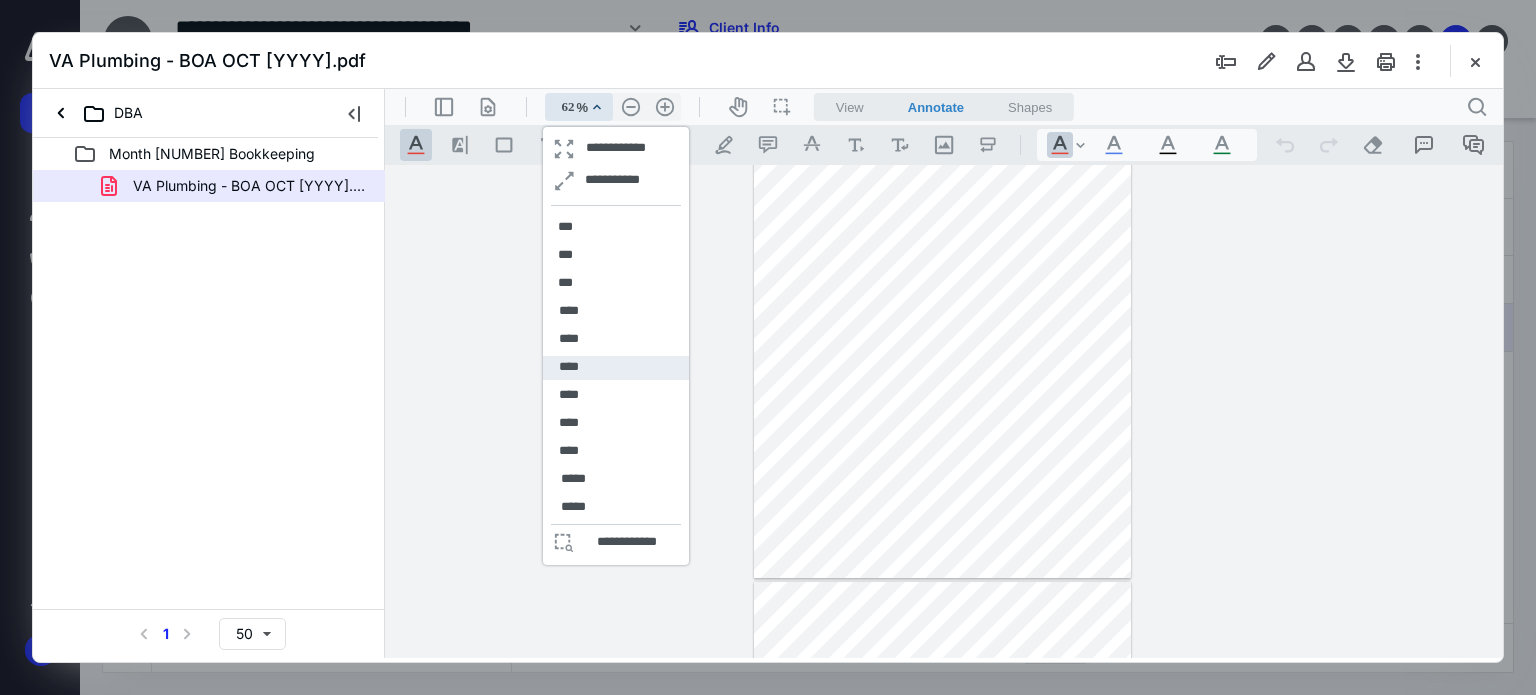 click on "****" at bounding box center (569, 367) 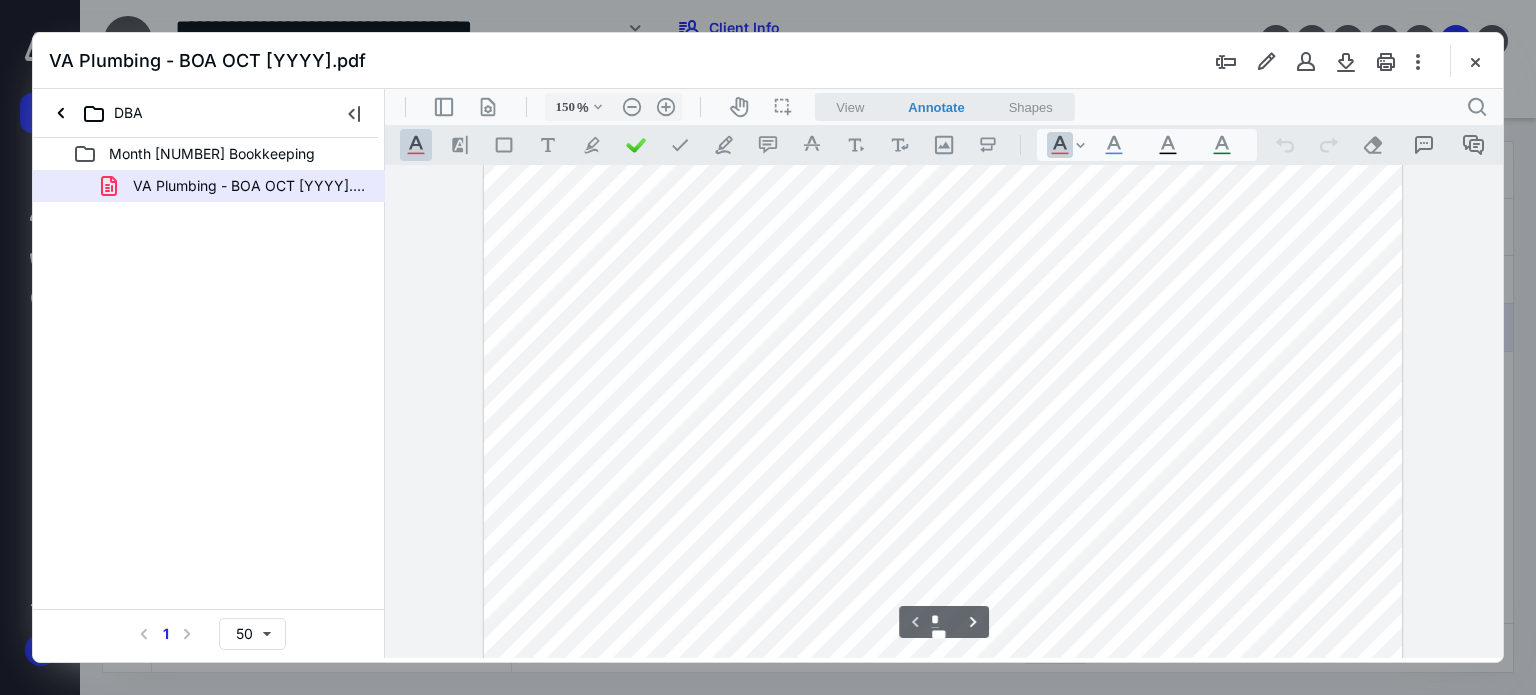 scroll, scrollTop: 488, scrollLeft: 0, axis: vertical 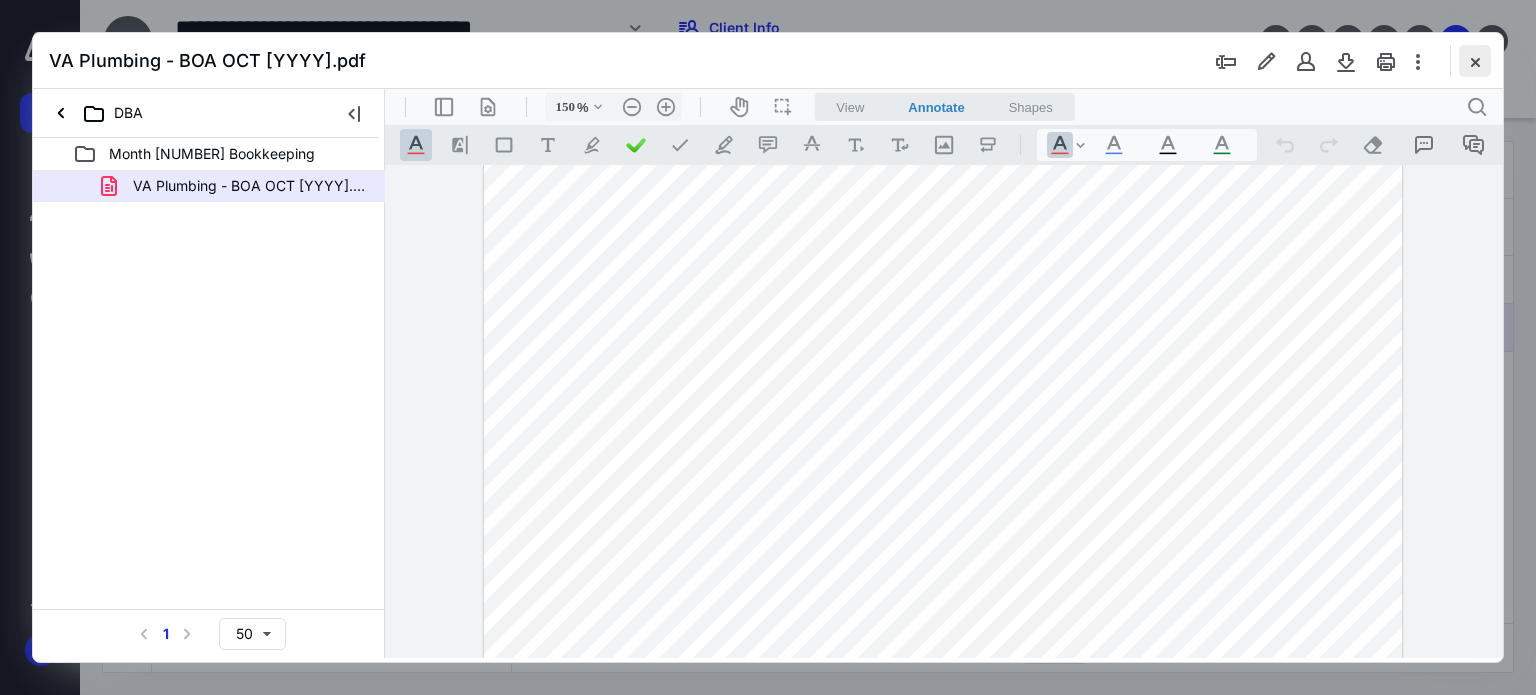 click at bounding box center (1475, 61) 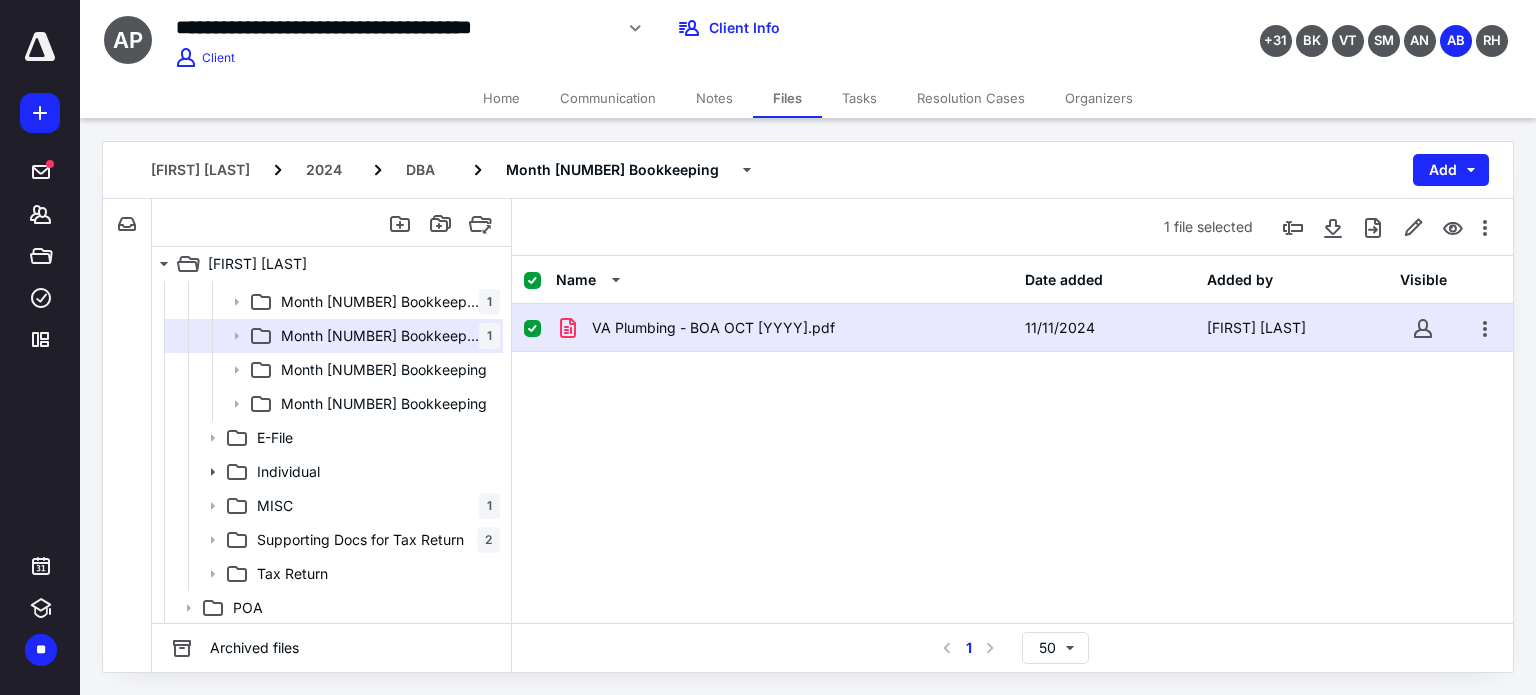 click at bounding box center (40, 47) 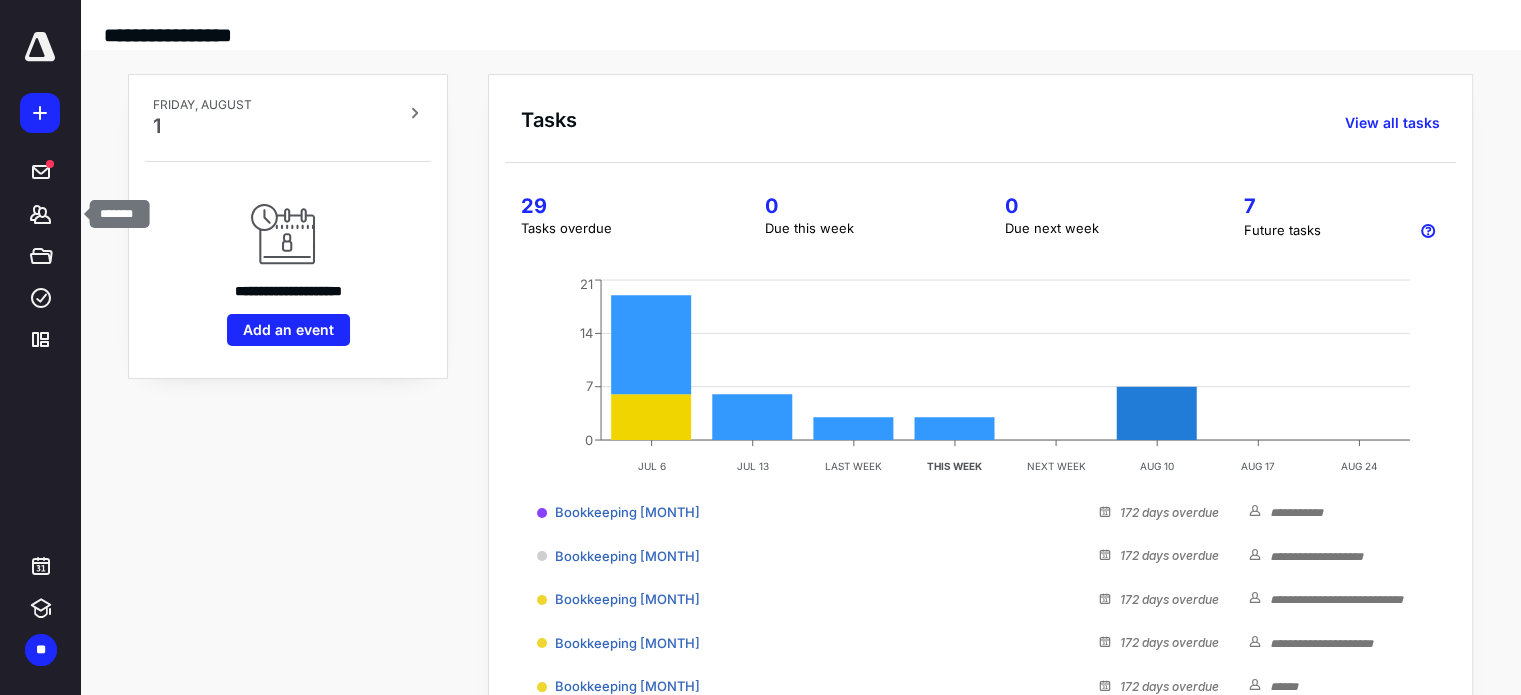drag, startPoint x: 40, startPoint y: 219, endPoint x: 112, endPoint y: 187, distance: 78.79086 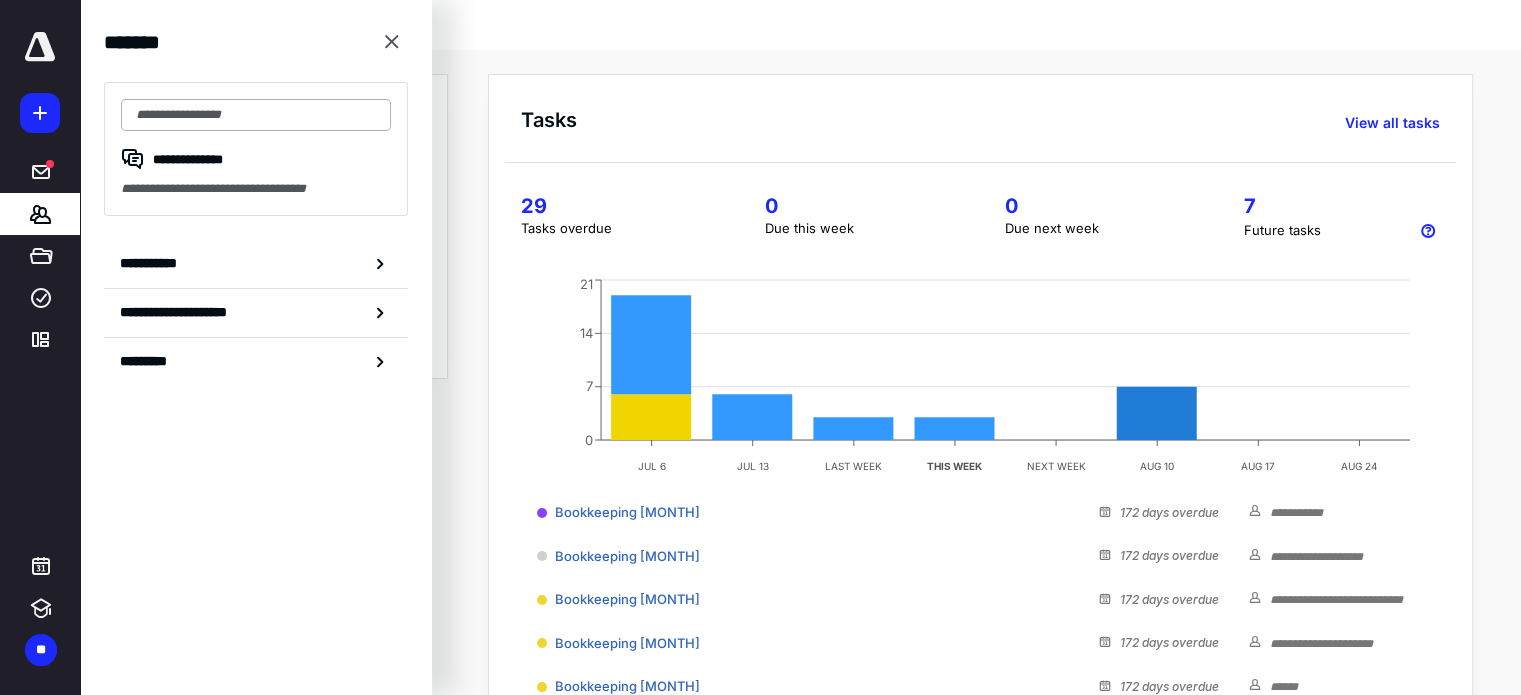 click at bounding box center [256, 115] 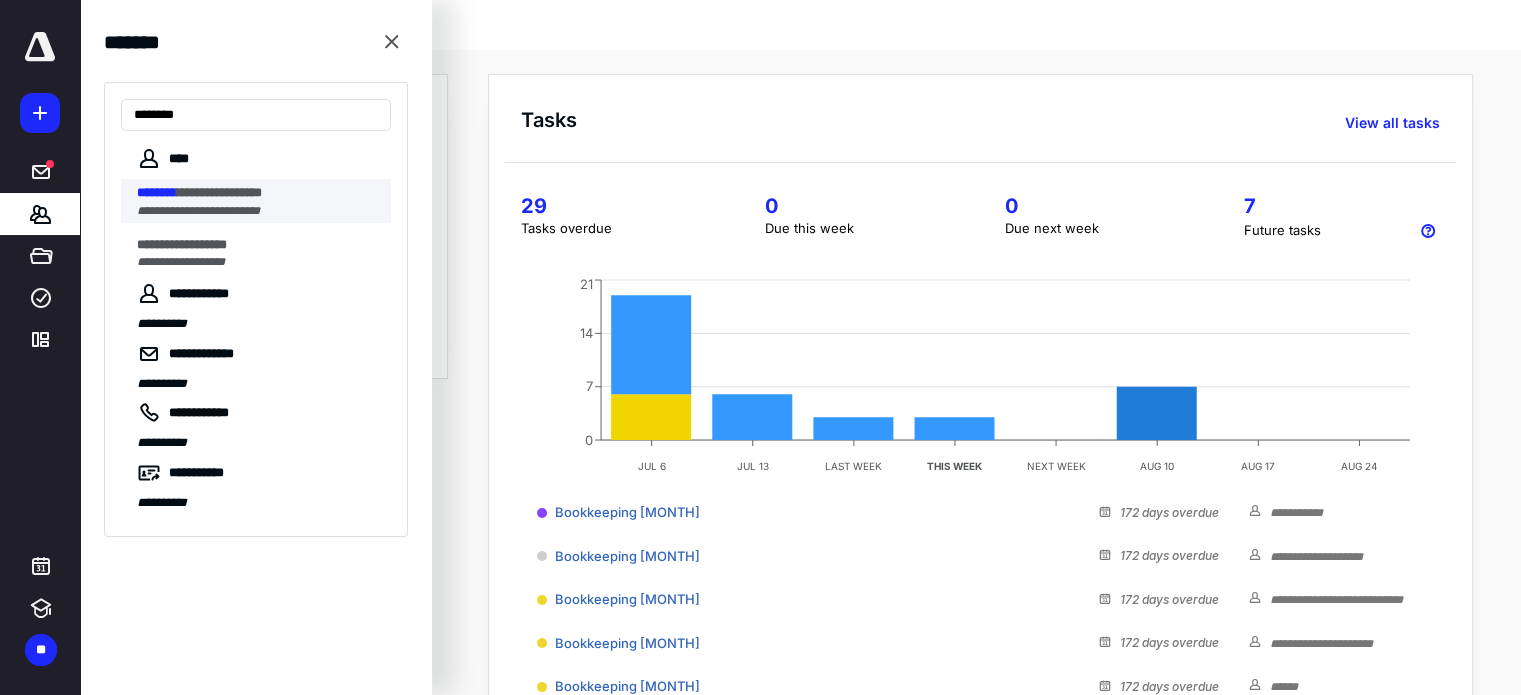 type on "********" 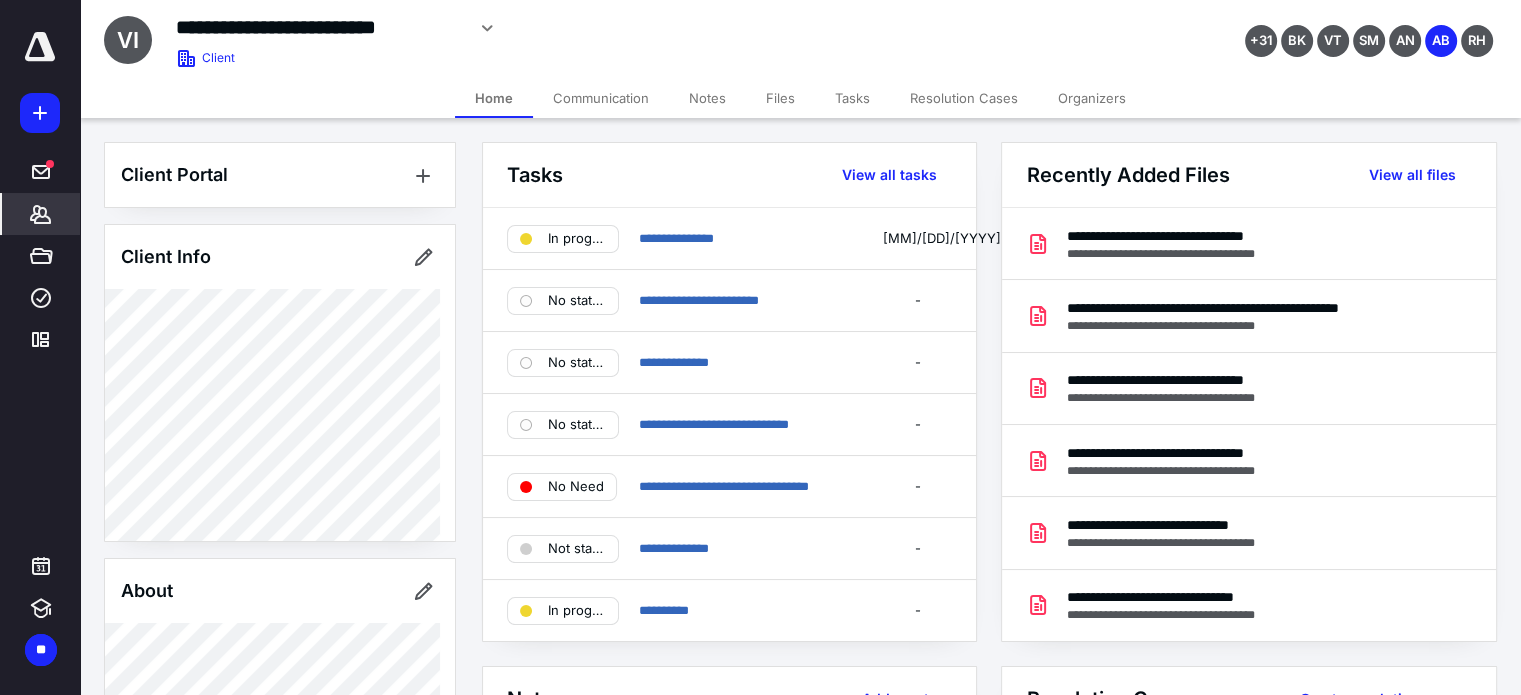 click on "Notes" at bounding box center (707, 98) 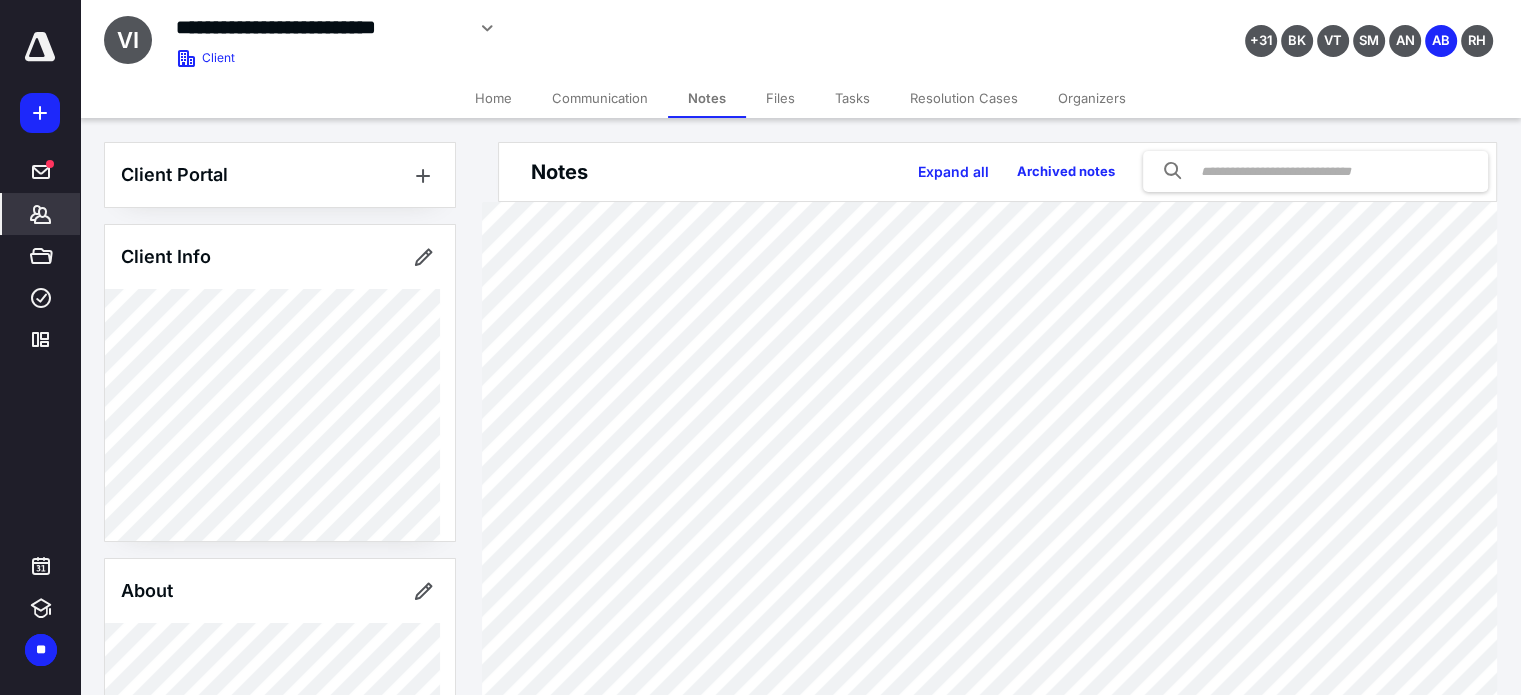 click at bounding box center [40, 47] 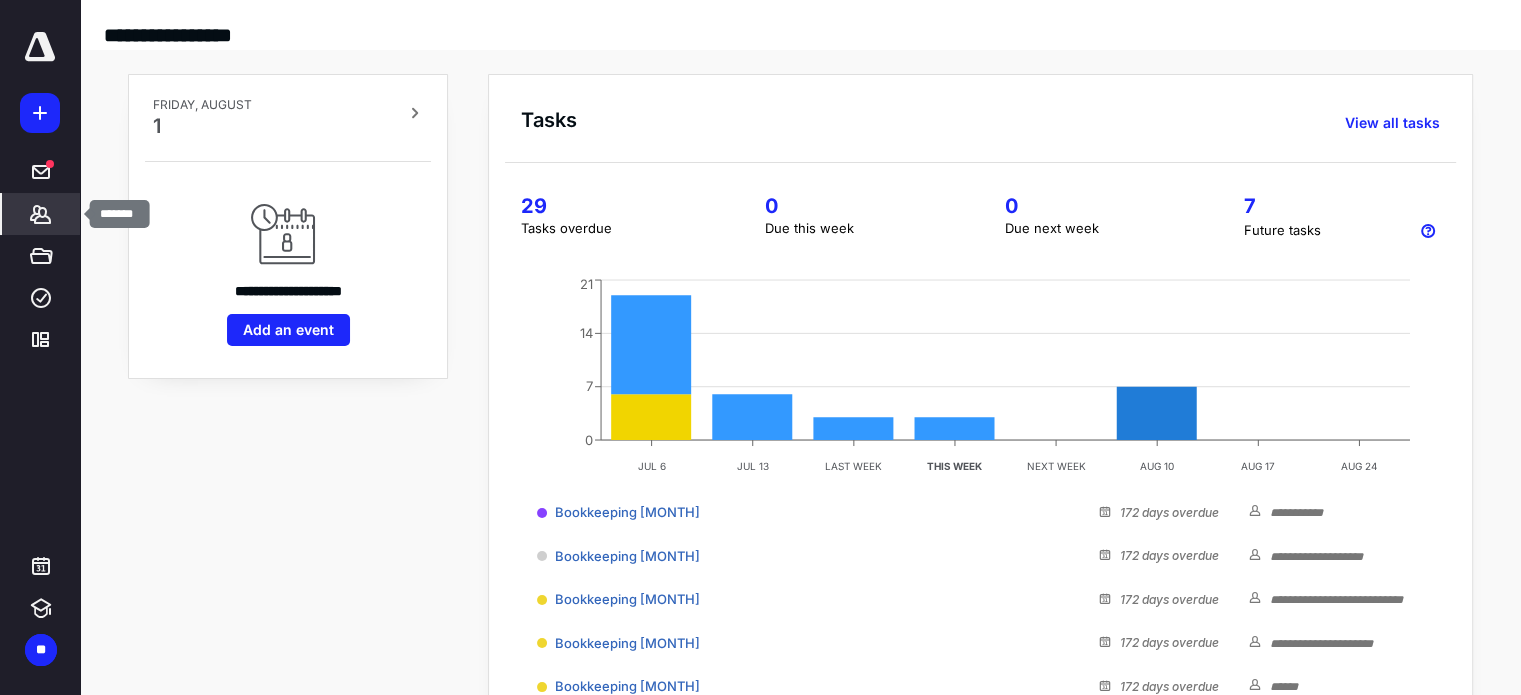 click 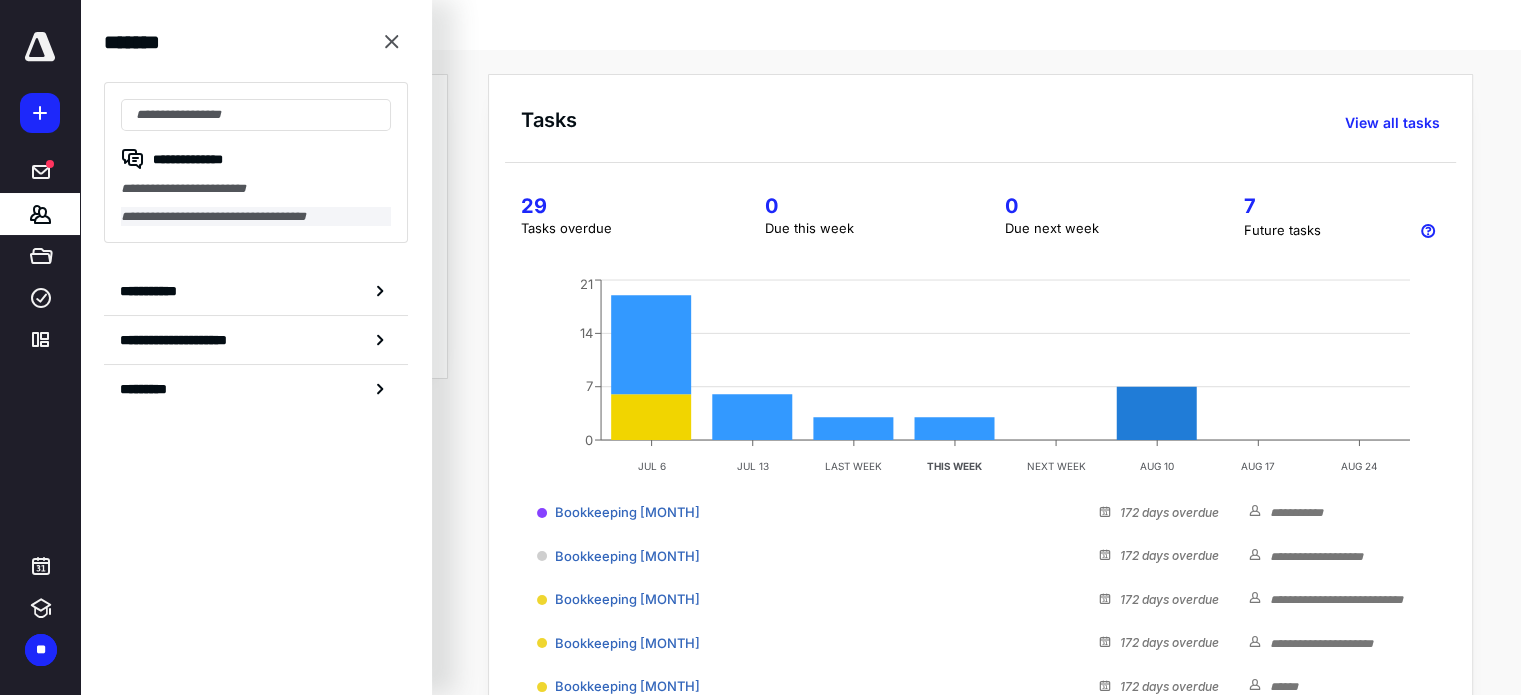 click on "**********" at bounding box center [256, 217] 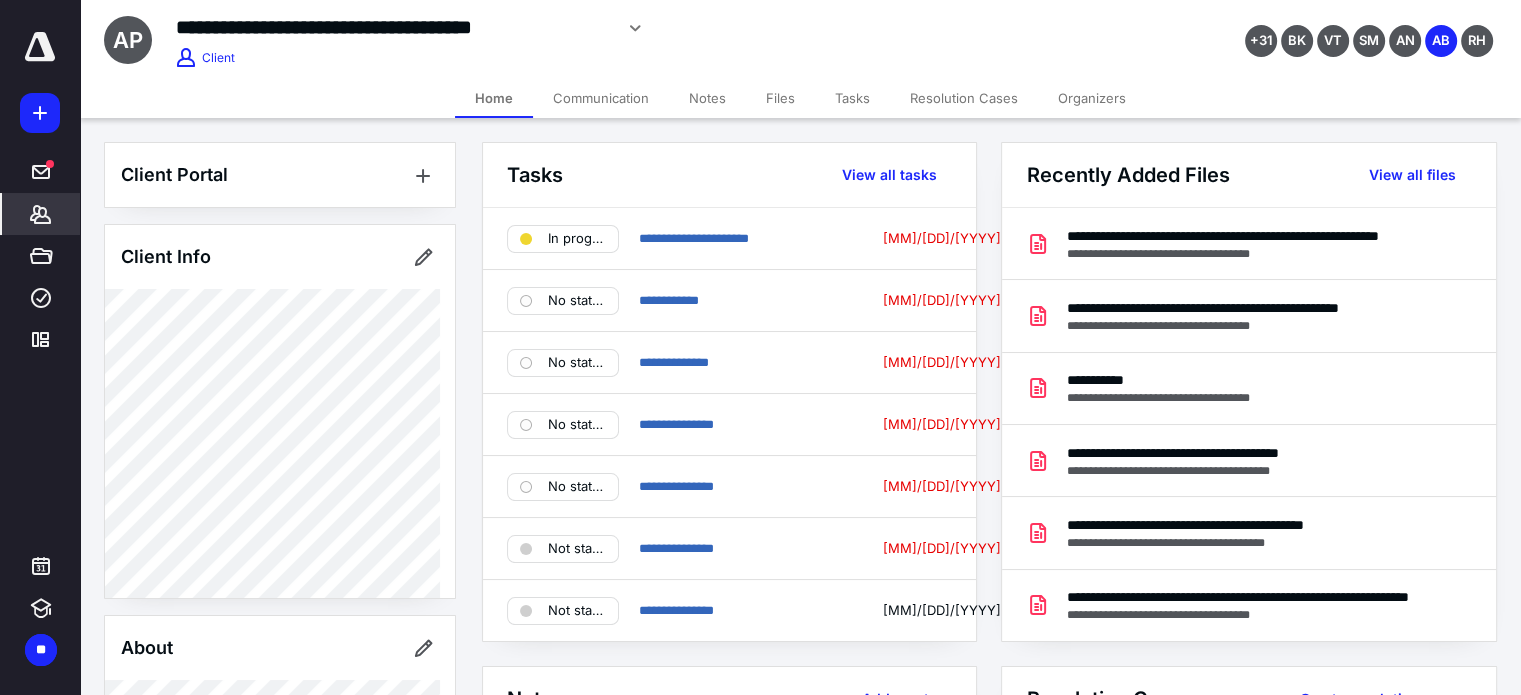 click on "Notes" at bounding box center (707, 98) 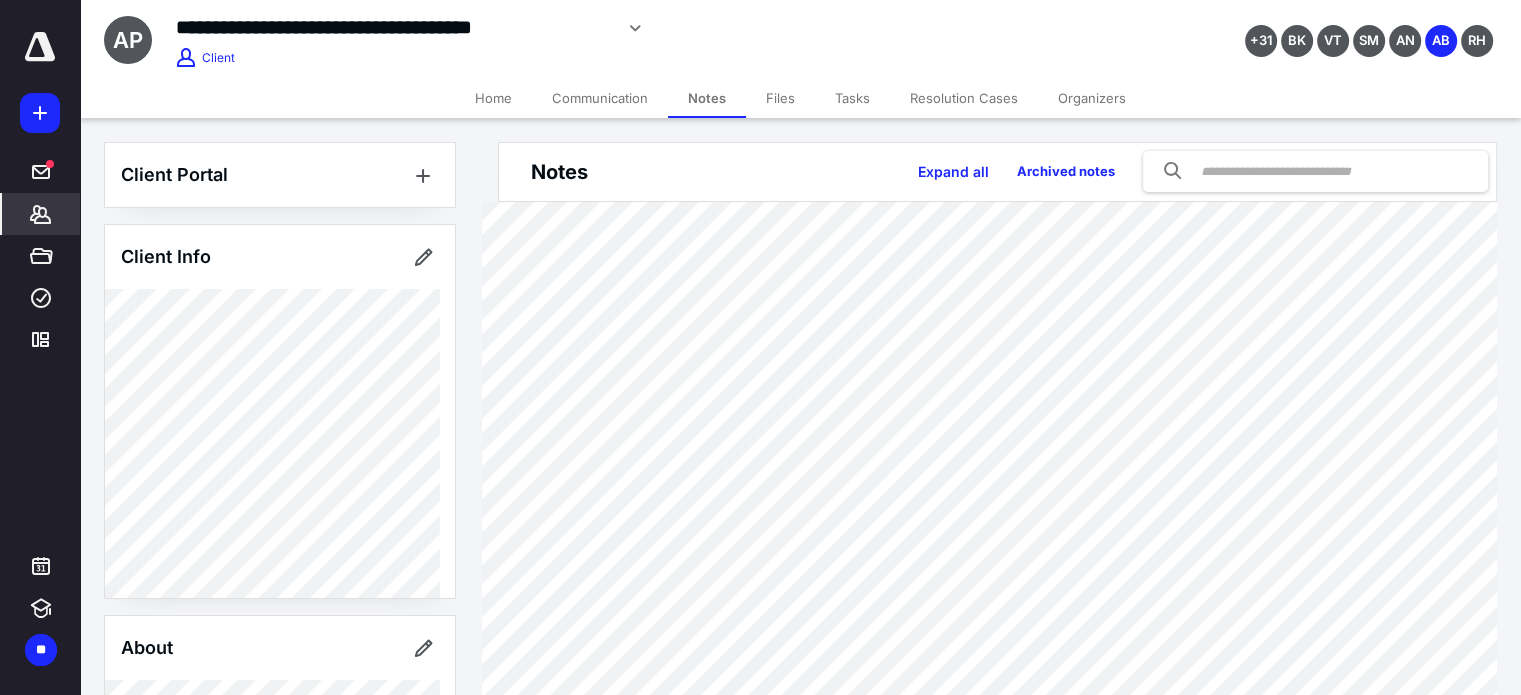 scroll, scrollTop: 157, scrollLeft: 0, axis: vertical 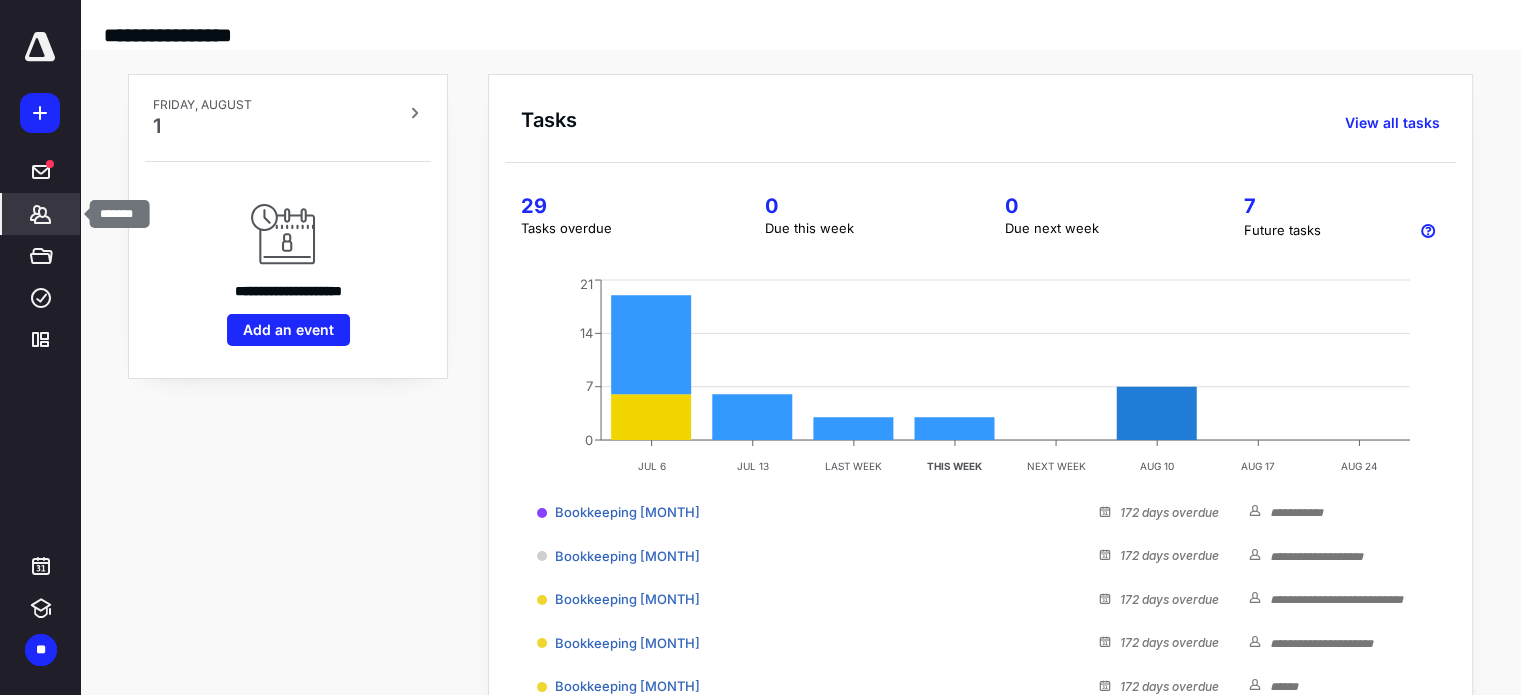 click 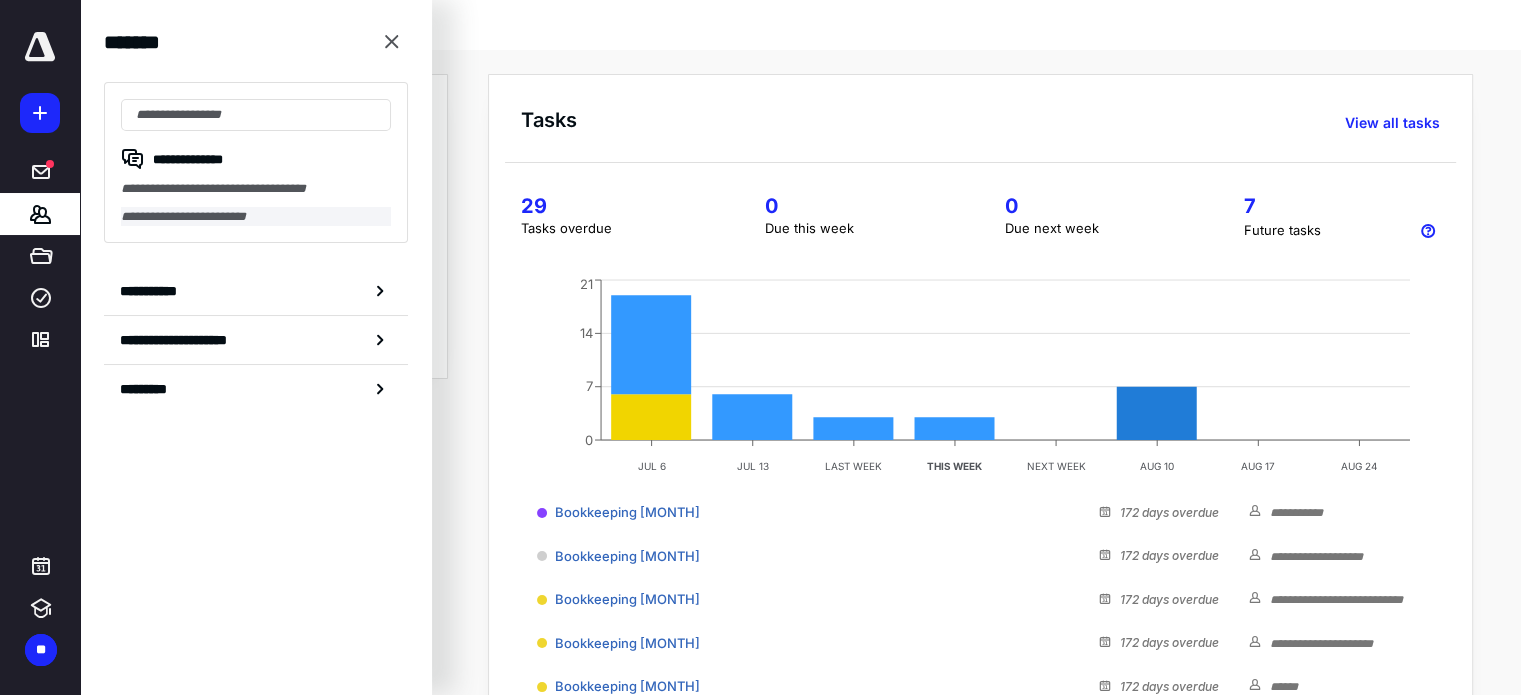 click on "**********" at bounding box center [256, 217] 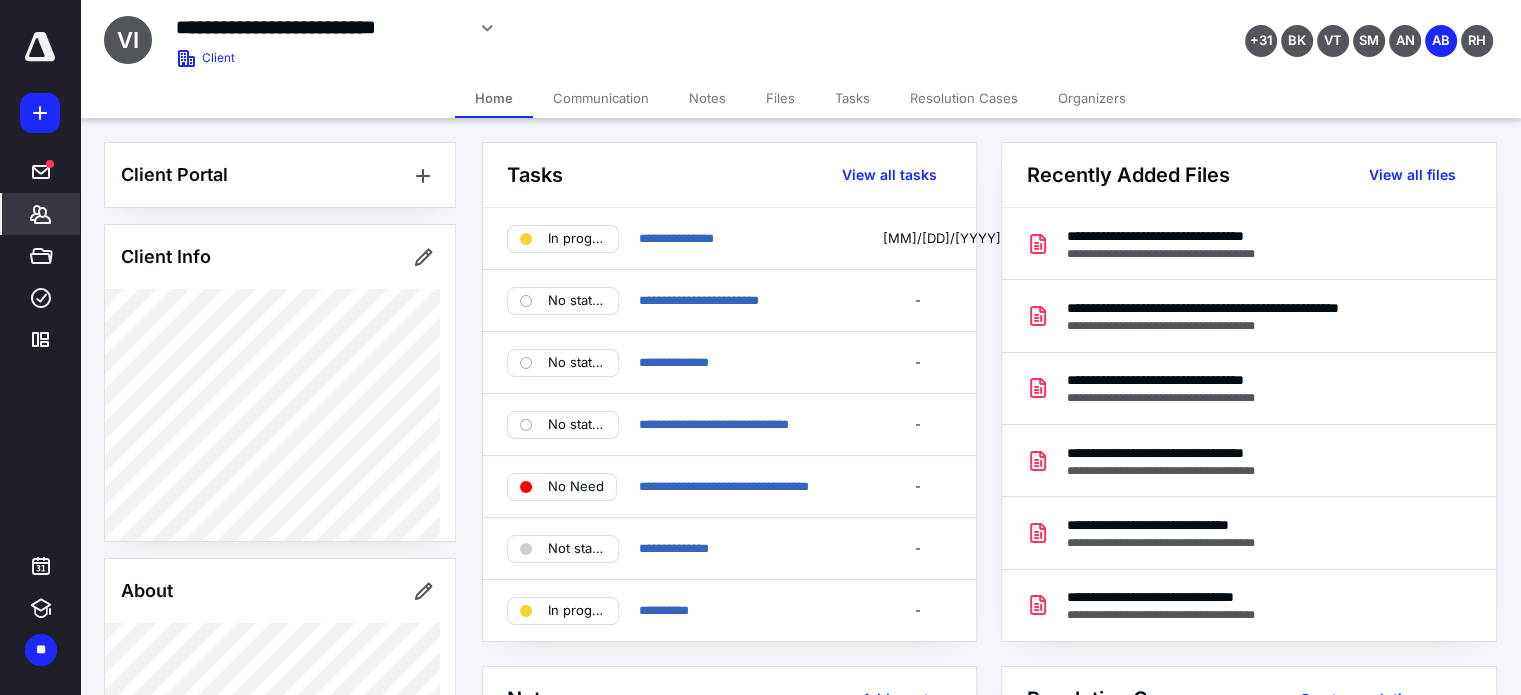 scroll, scrollTop: 1136, scrollLeft: 0, axis: vertical 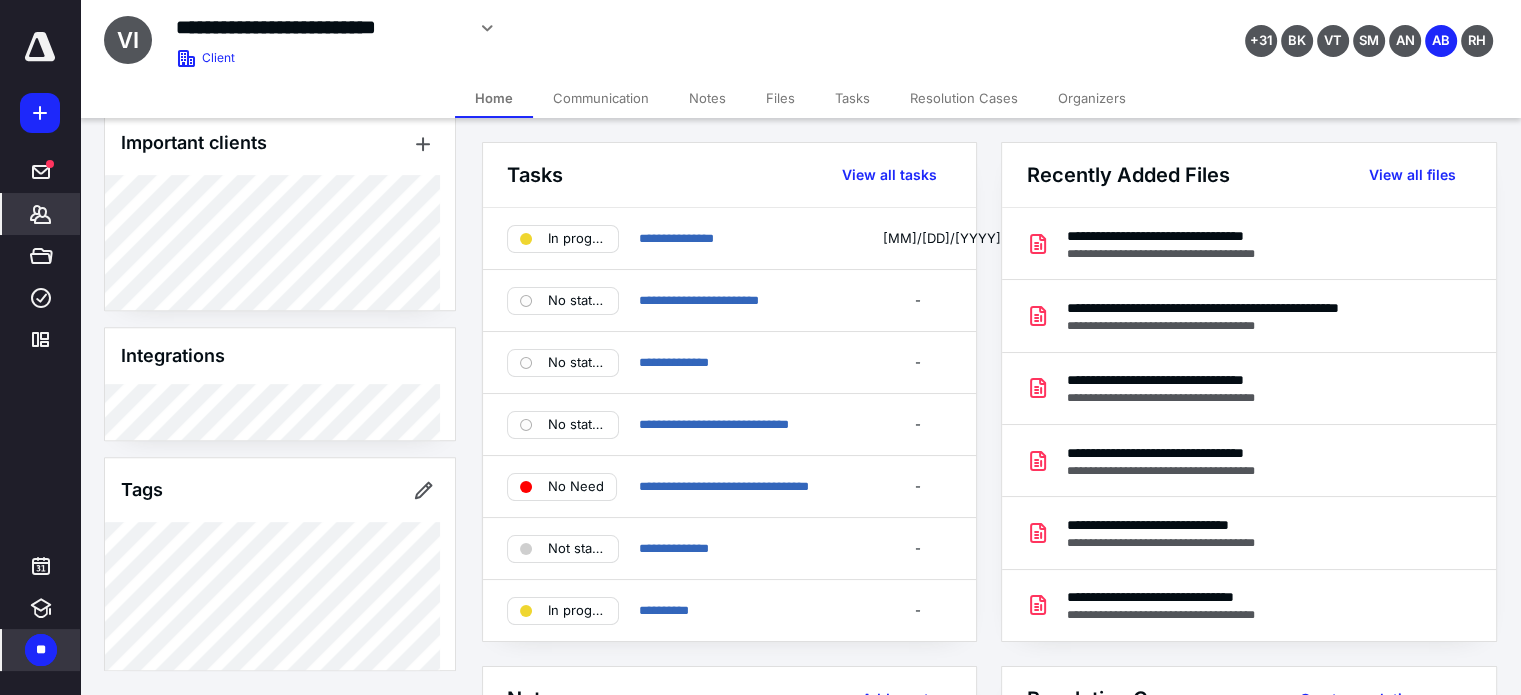 click on "**" at bounding box center (41, 650) 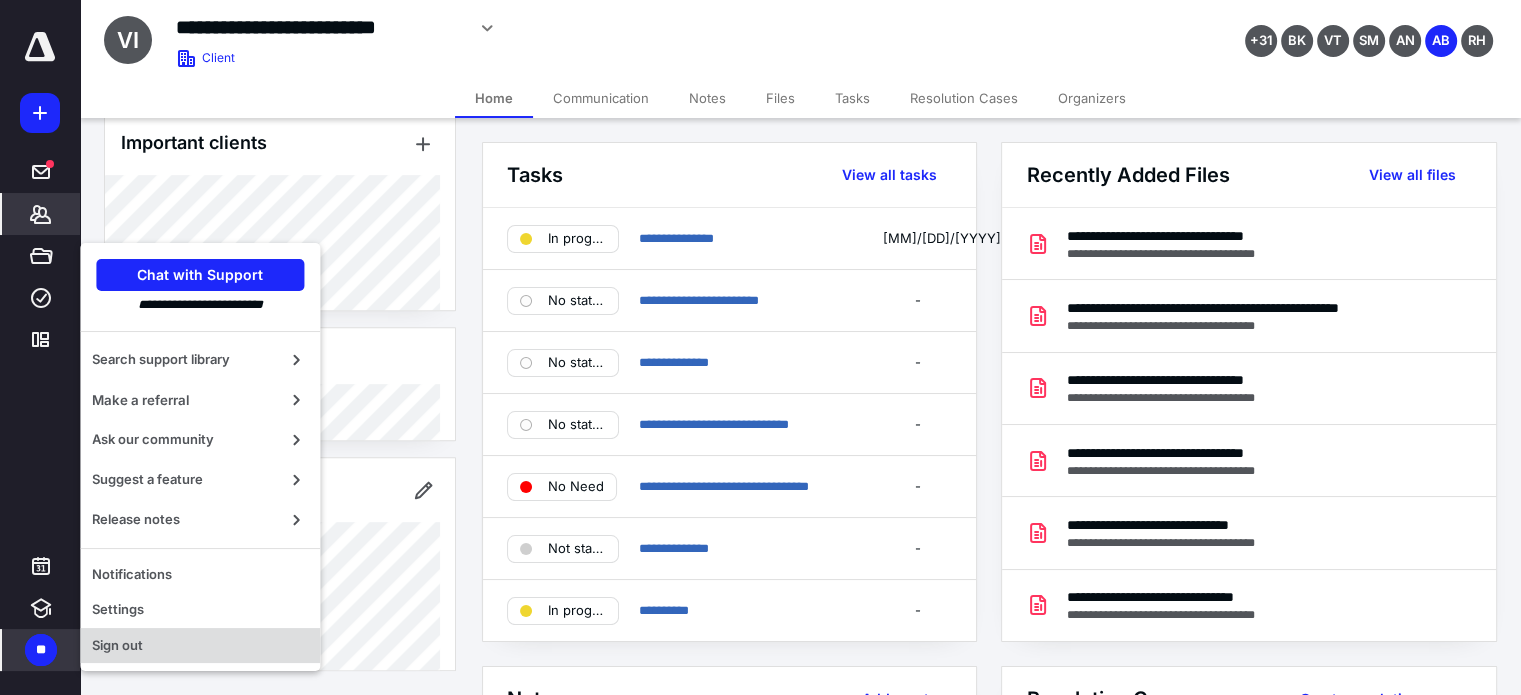click on "Sign out" at bounding box center (200, 646) 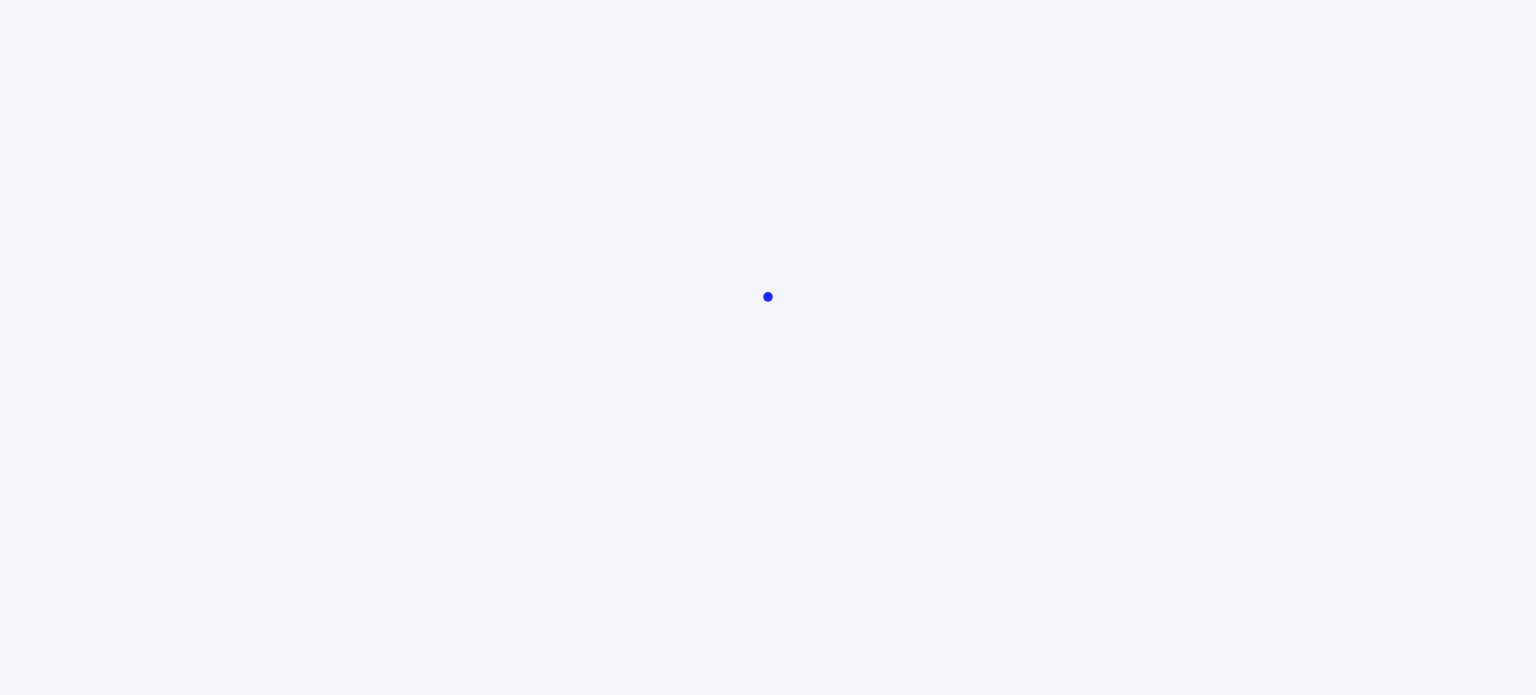 scroll, scrollTop: 0, scrollLeft: 0, axis: both 